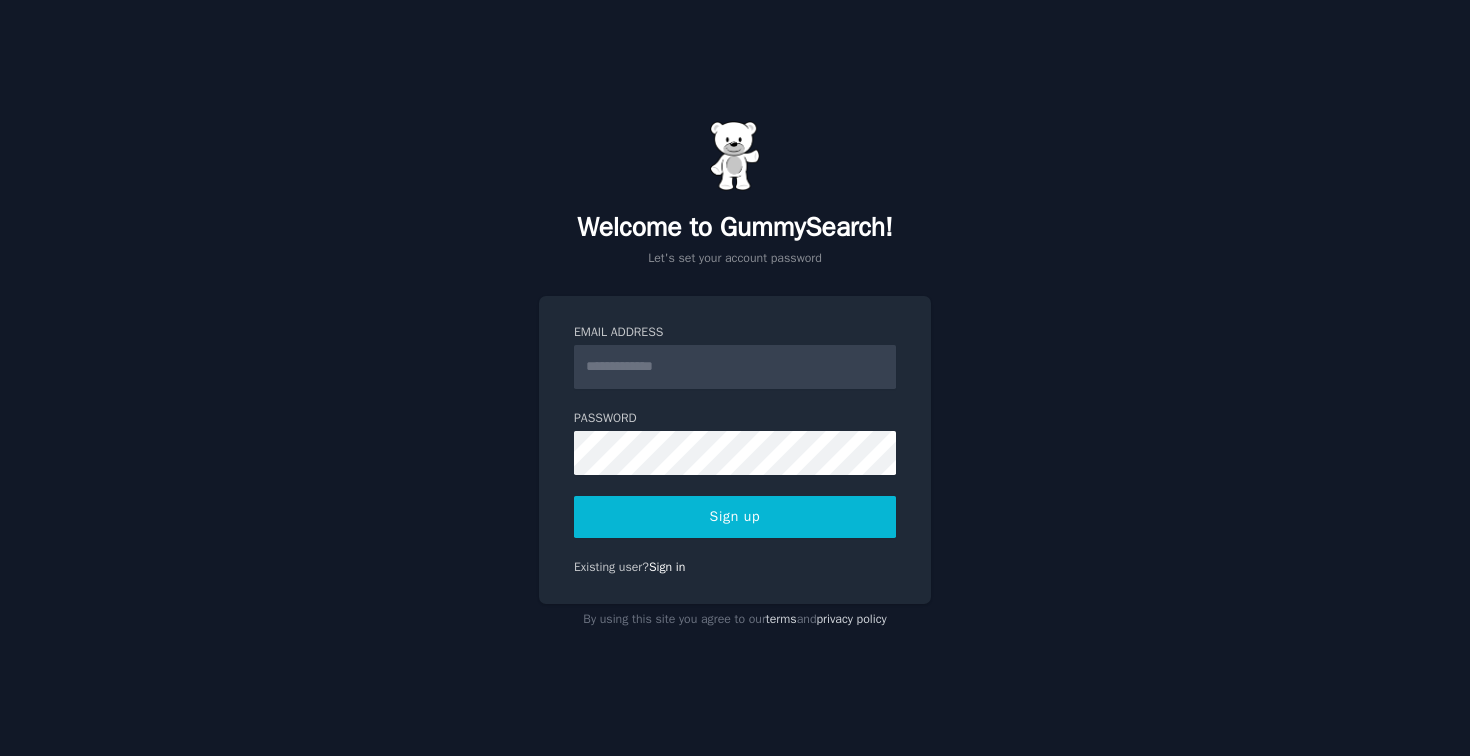 scroll, scrollTop: 0, scrollLeft: 0, axis: both 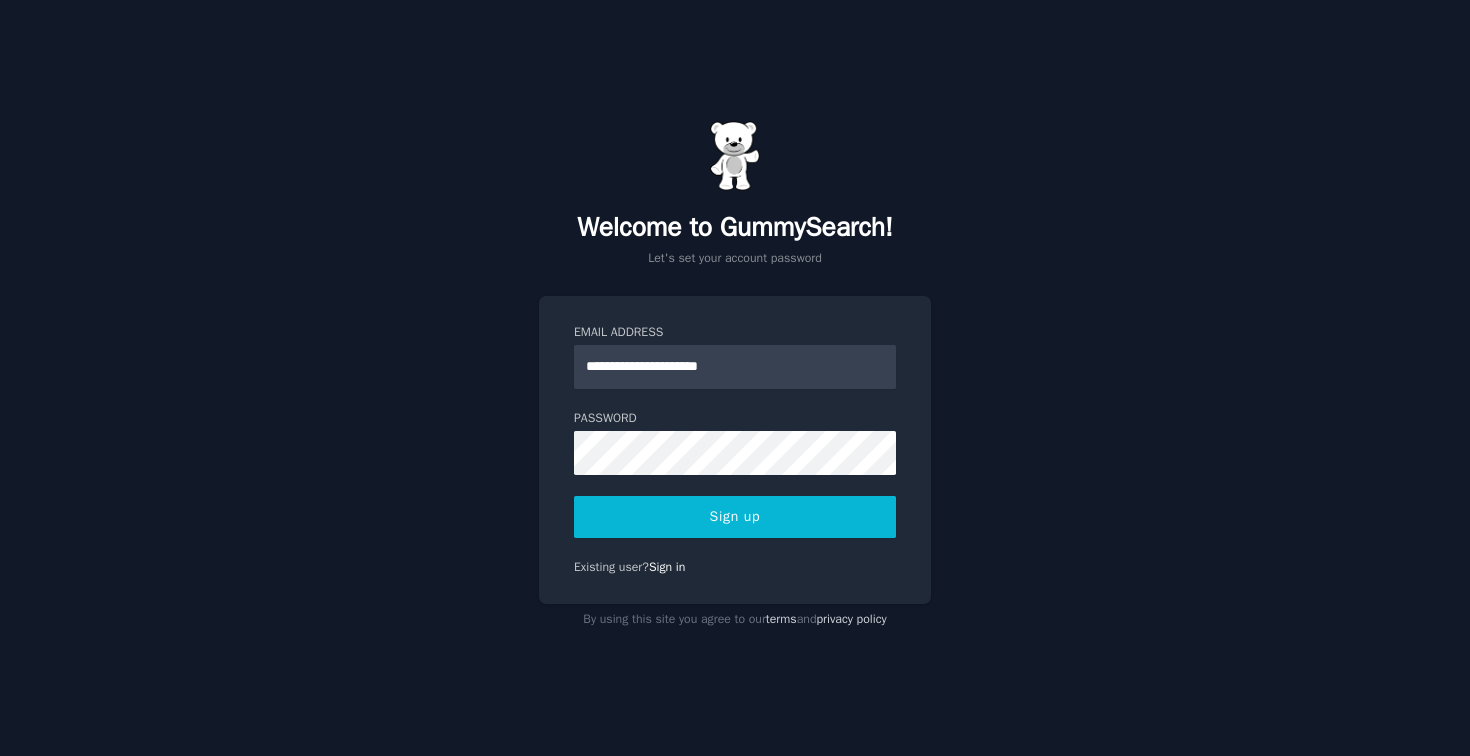 click on "Sign up" at bounding box center (735, 517) 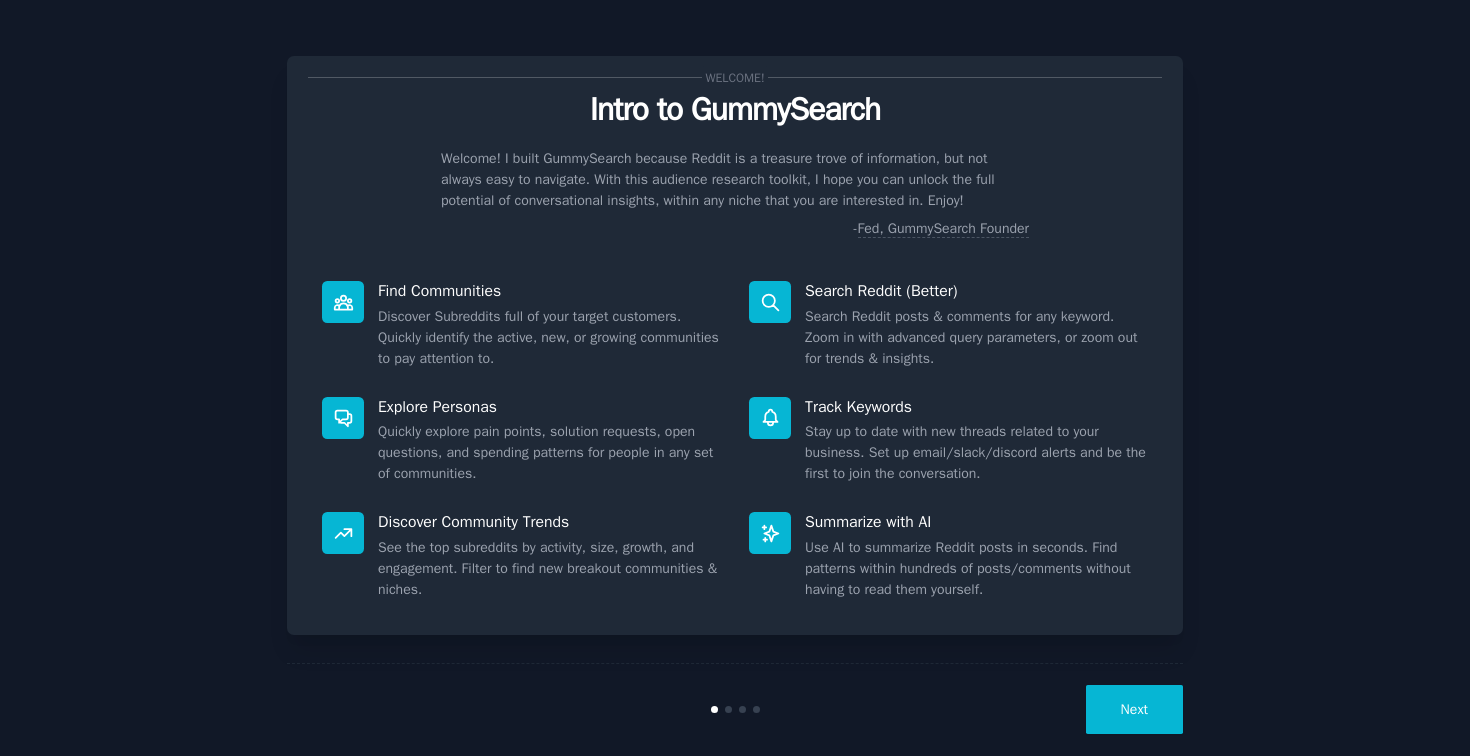 scroll, scrollTop: 0, scrollLeft: 0, axis: both 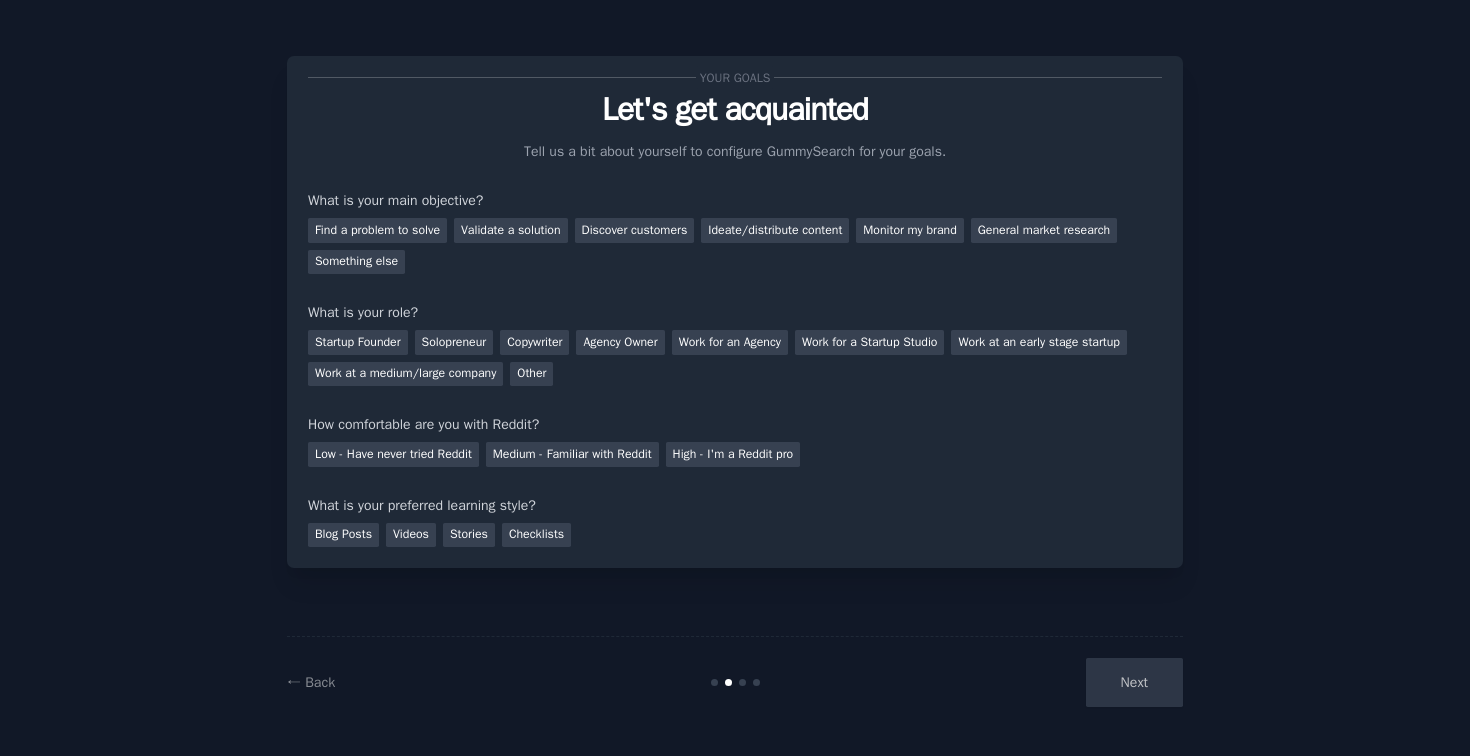click on "Next" at bounding box center [1033, 682] 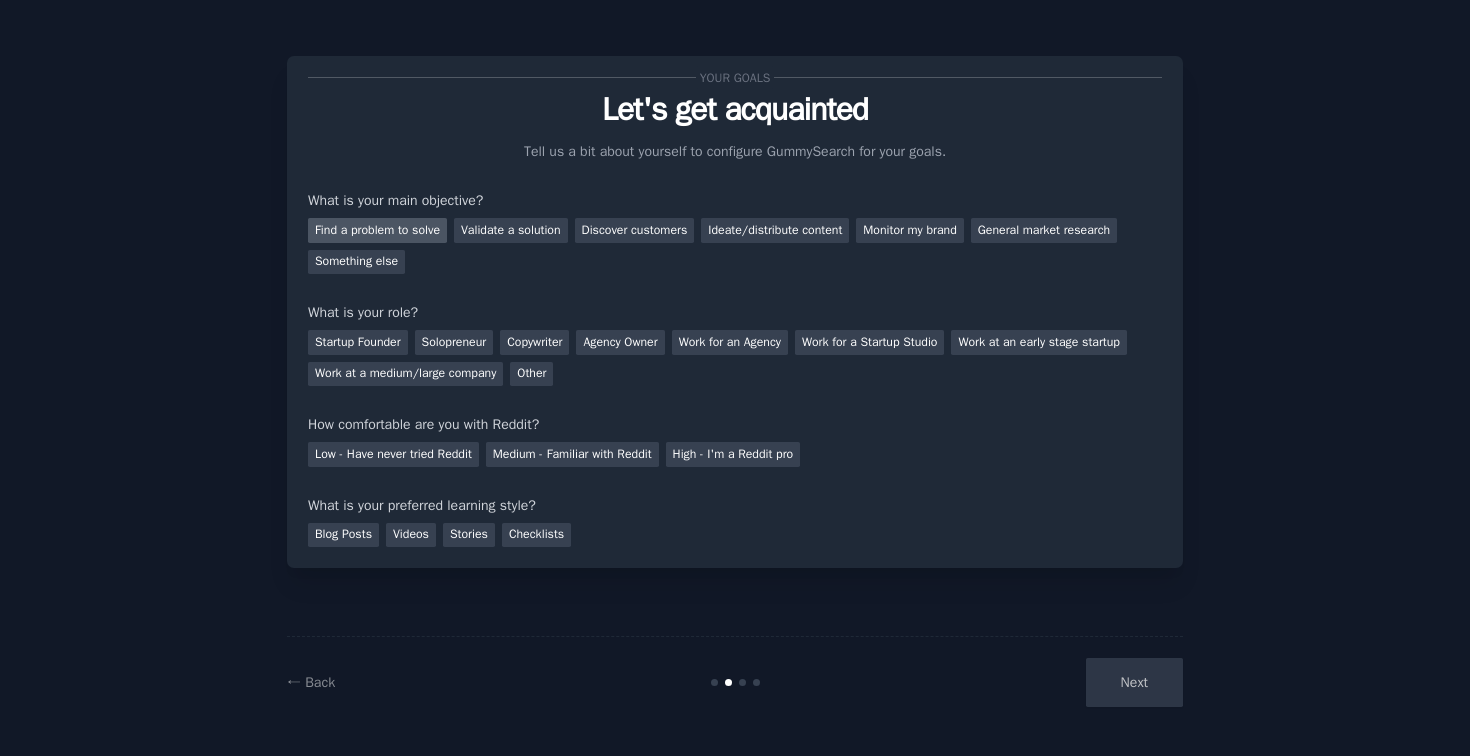 click on "Find a problem to solve" at bounding box center (377, 230) 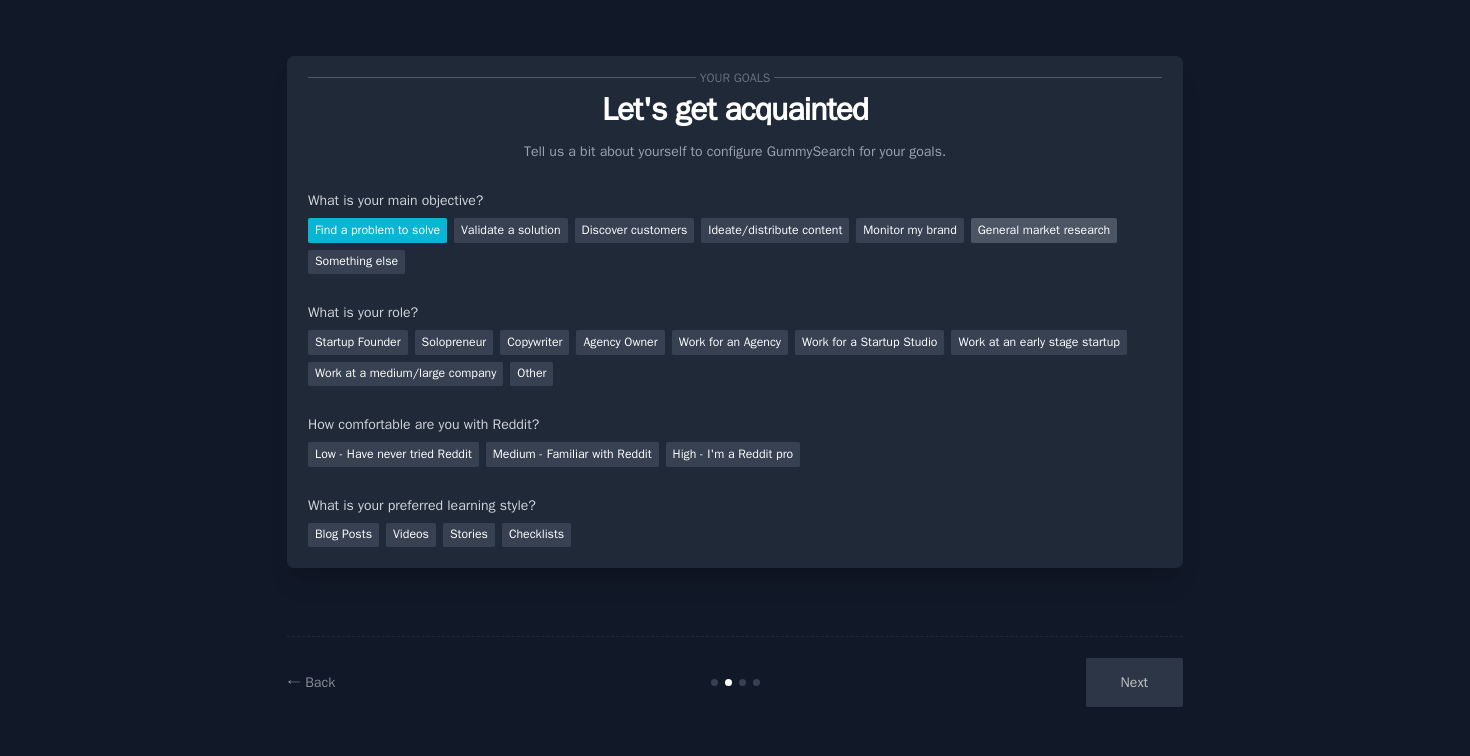 click on "General market research" at bounding box center [1044, 230] 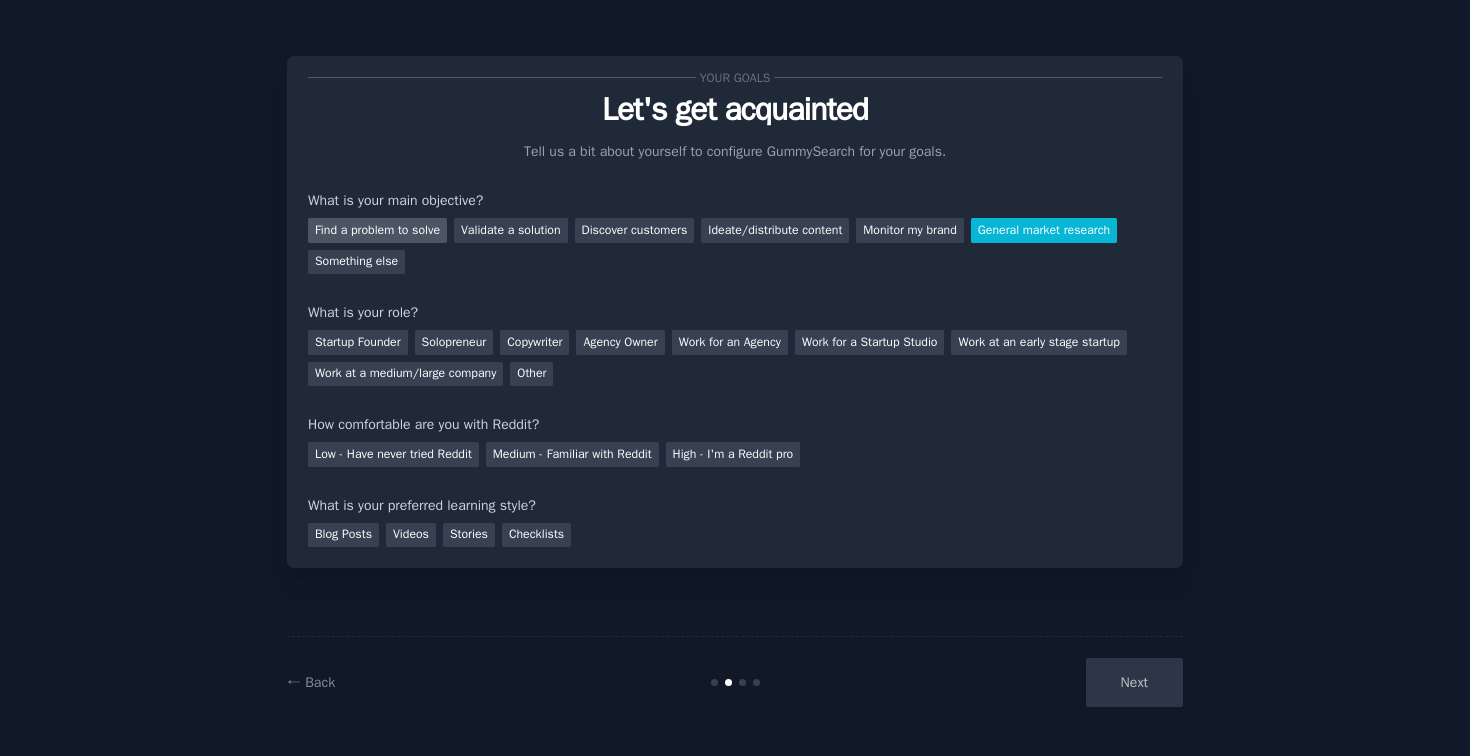 click on "Find a problem to solve" at bounding box center (377, 230) 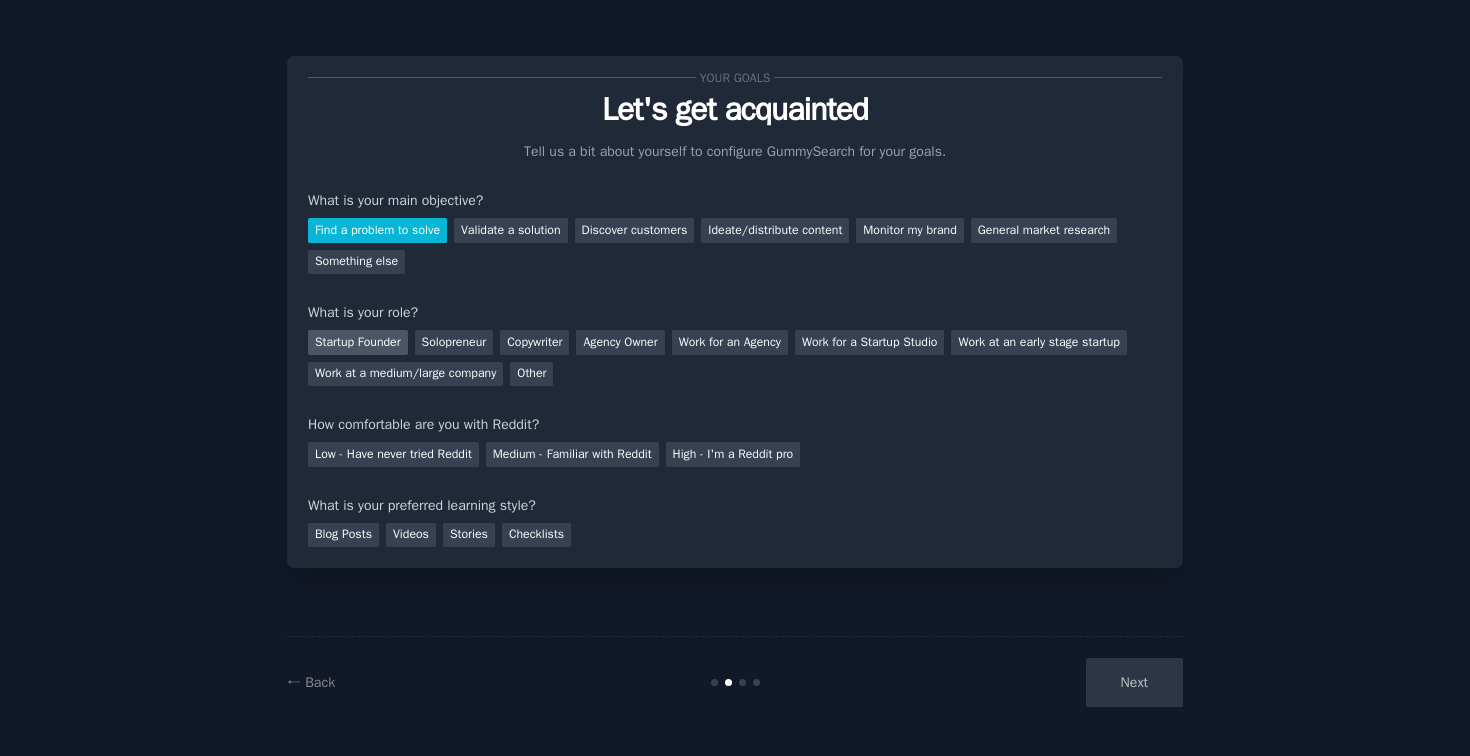 click on "Startup Founder" at bounding box center (358, 342) 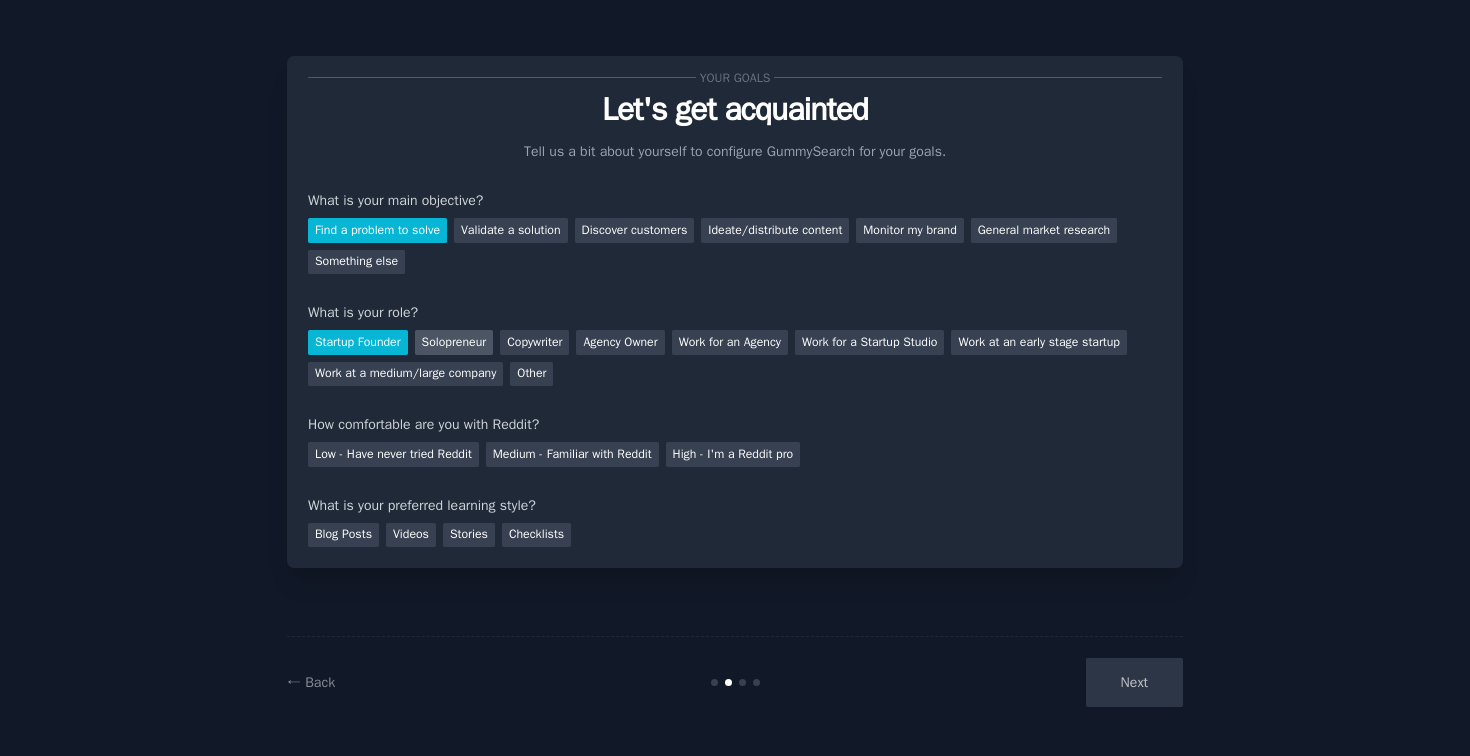 click on "Solopreneur" at bounding box center (454, 342) 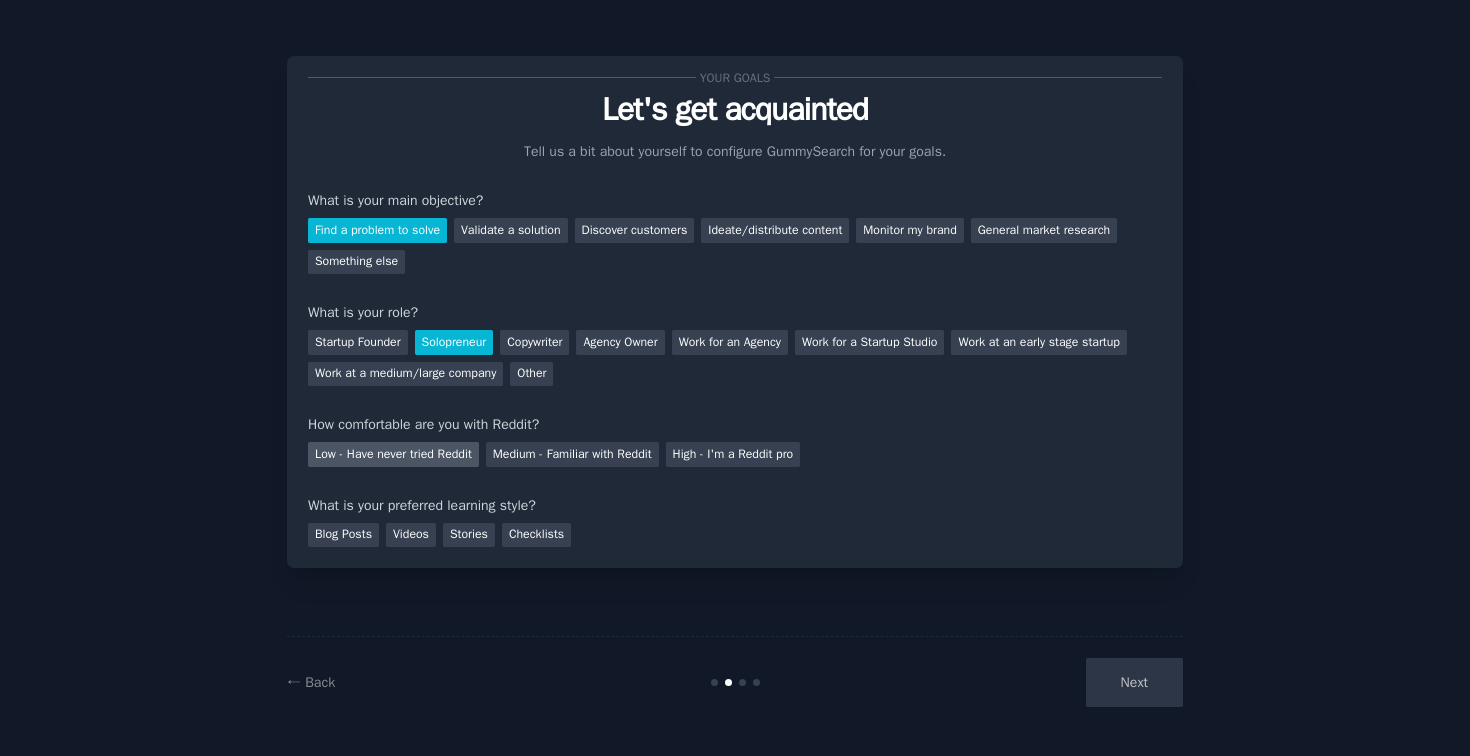 click on "Low - Have never tried Reddit" at bounding box center (393, 454) 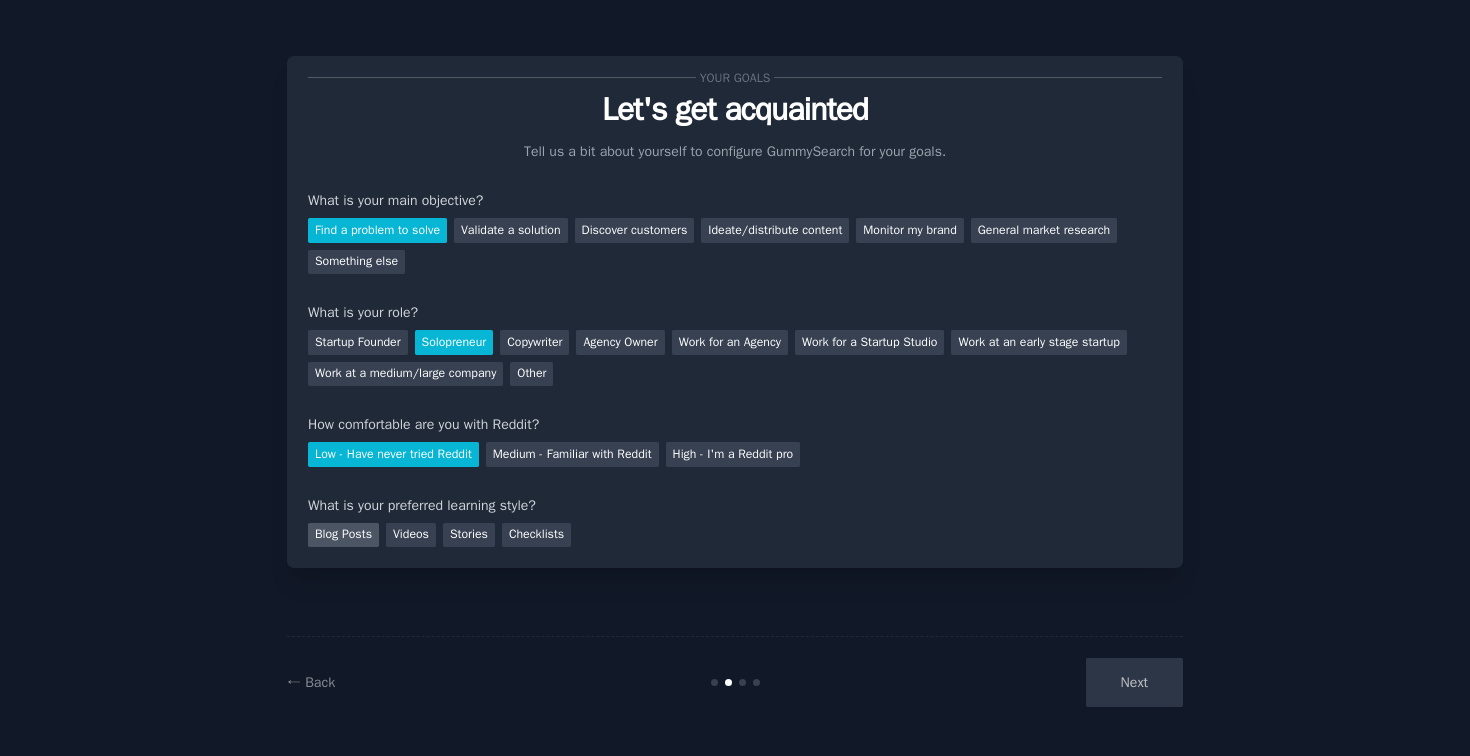 click on "Blog Posts" at bounding box center [343, 535] 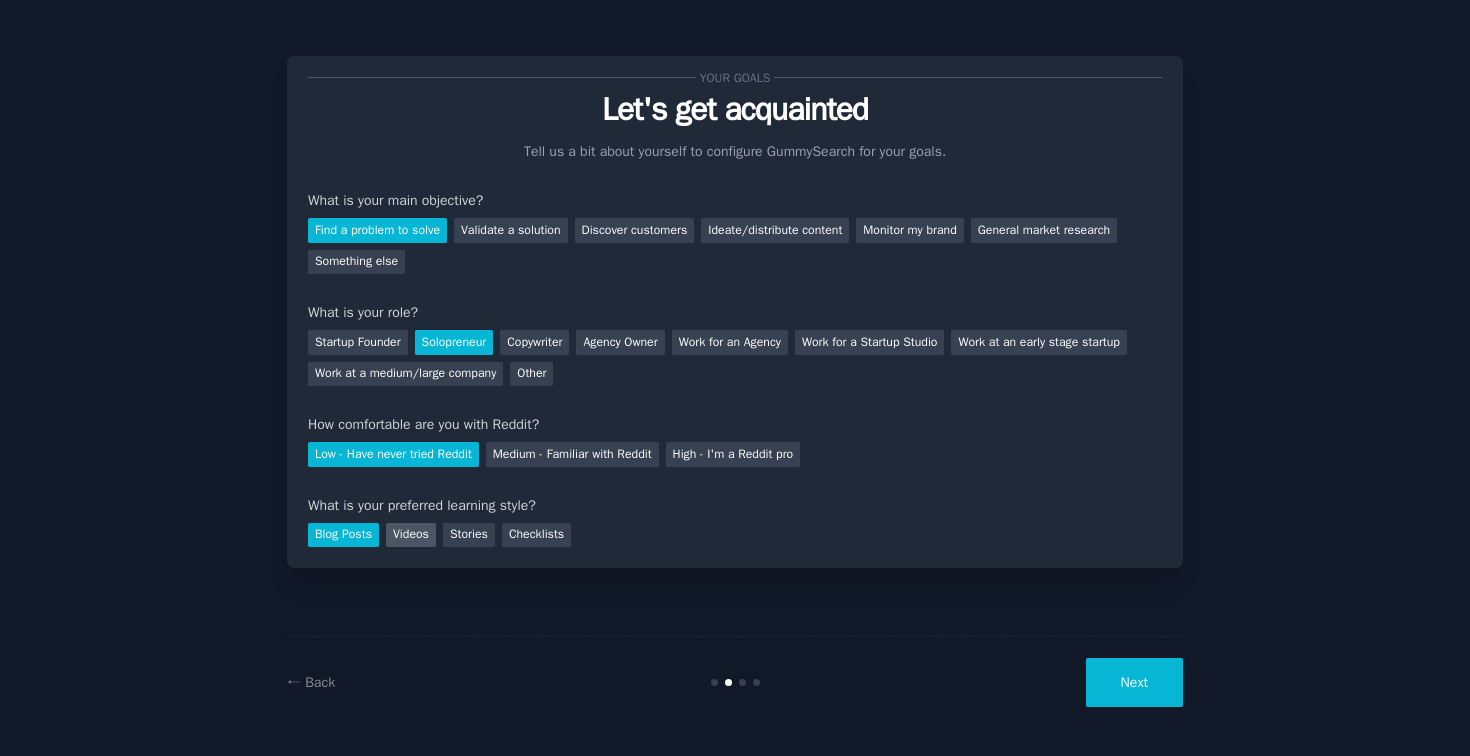 click on "Videos" at bounding box center (411, 535) 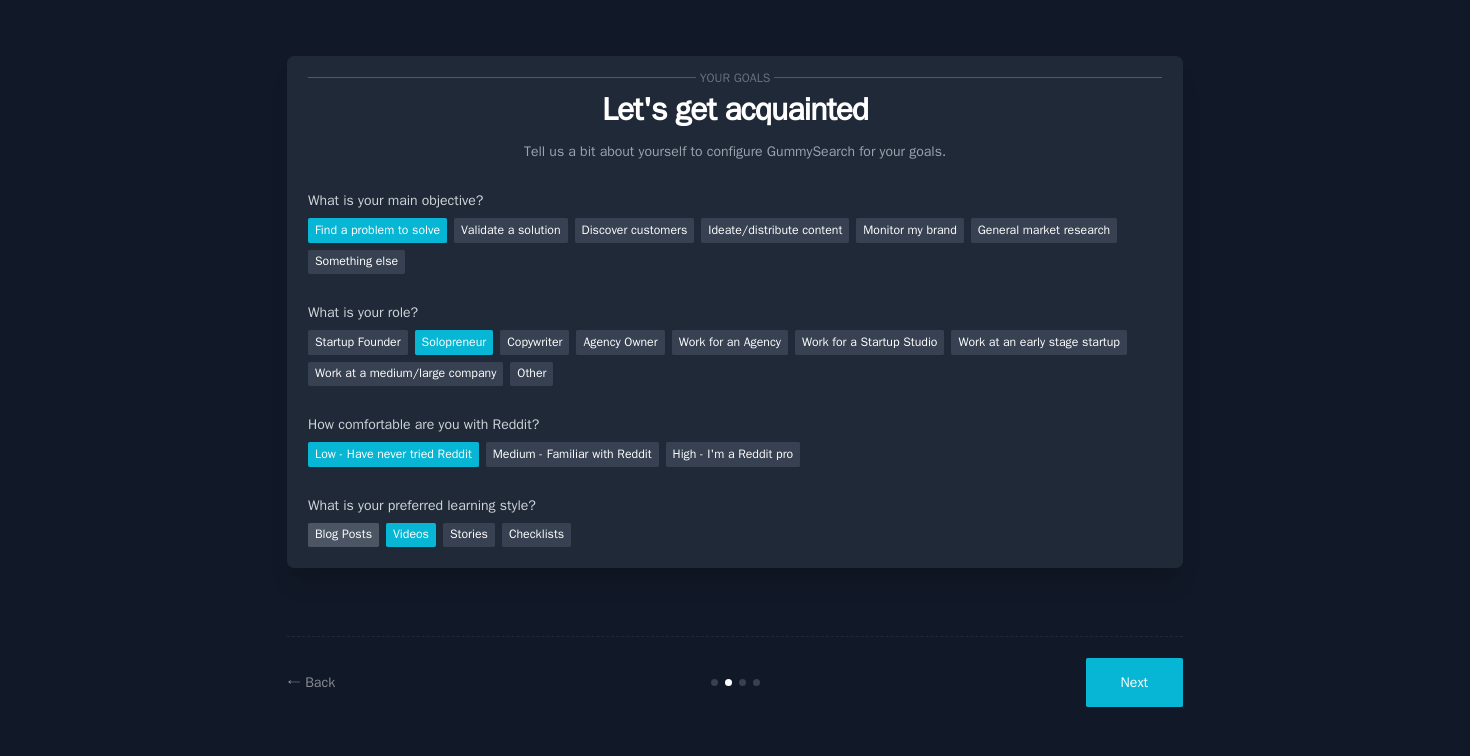 click on "Blog Posts" at bounding box center (343, 535) 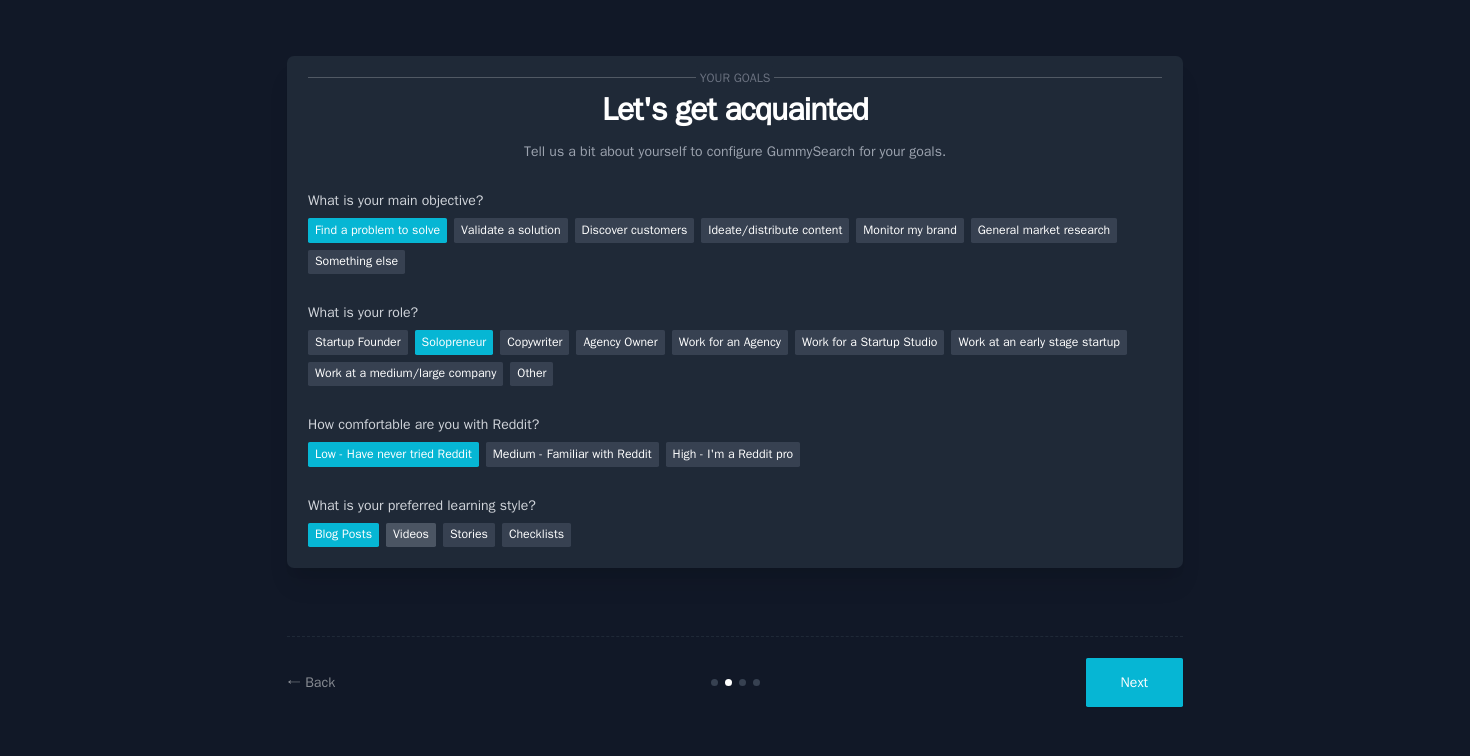 click on "Videos" at bounding box center [411, 535] 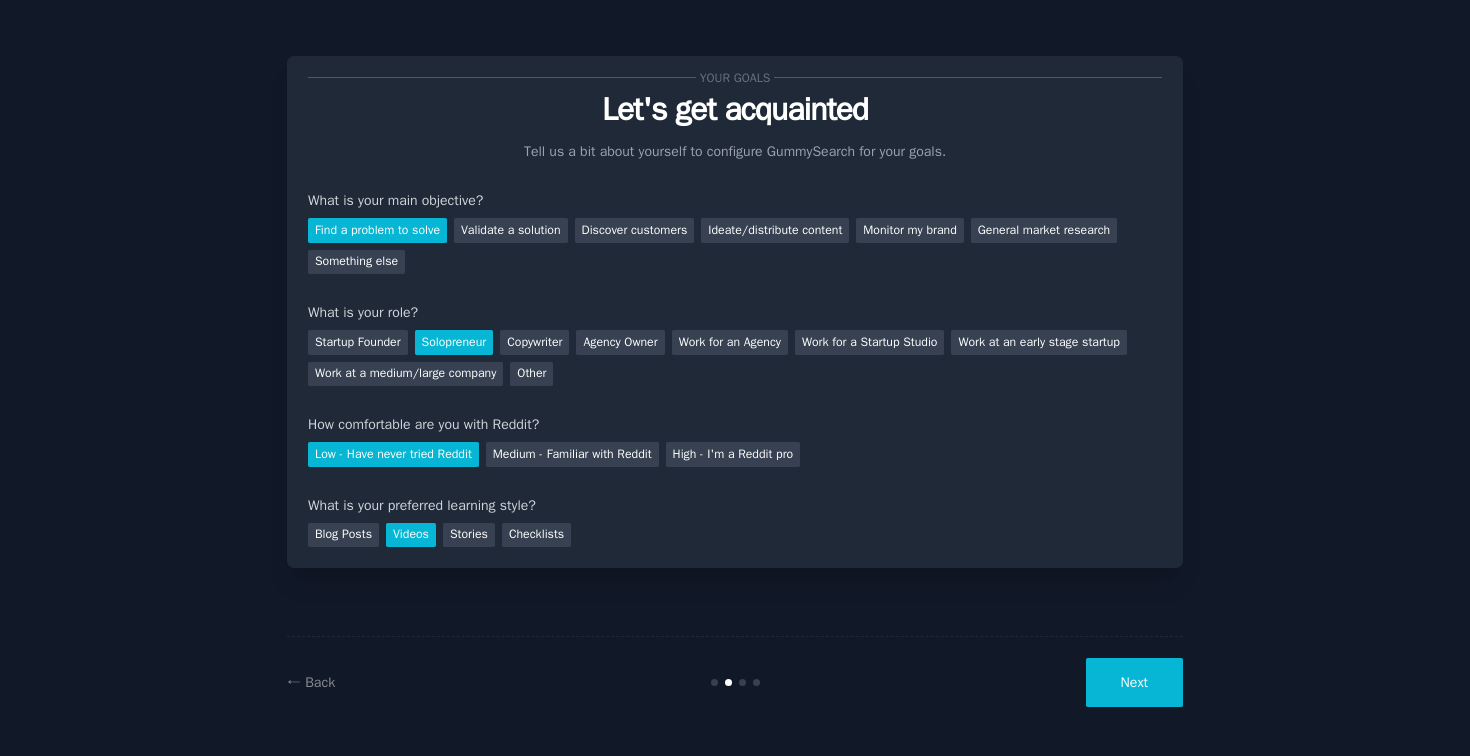 click on "Next" at bounding box center (1134, 682) 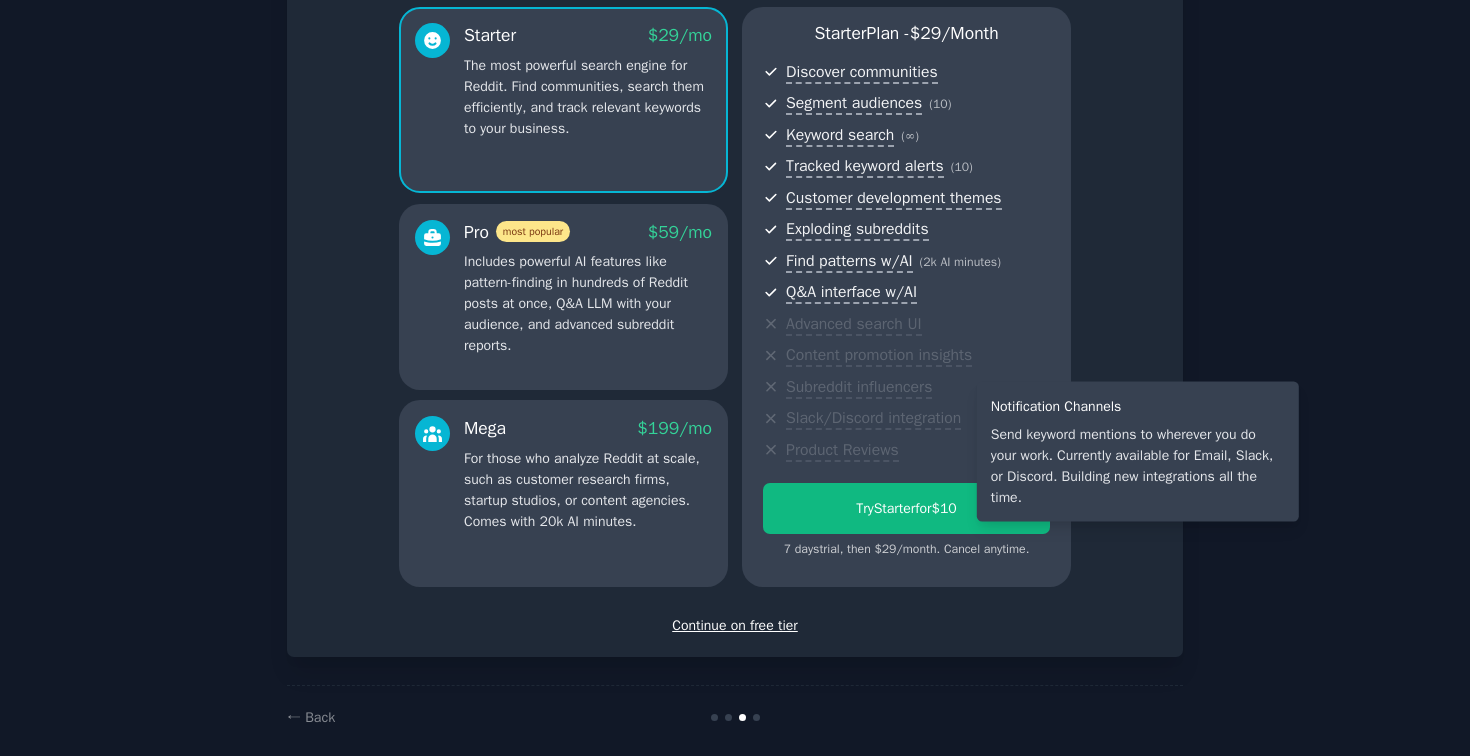 scroll, scrollTop: 192, scrollLeft: 0, axis: vertical 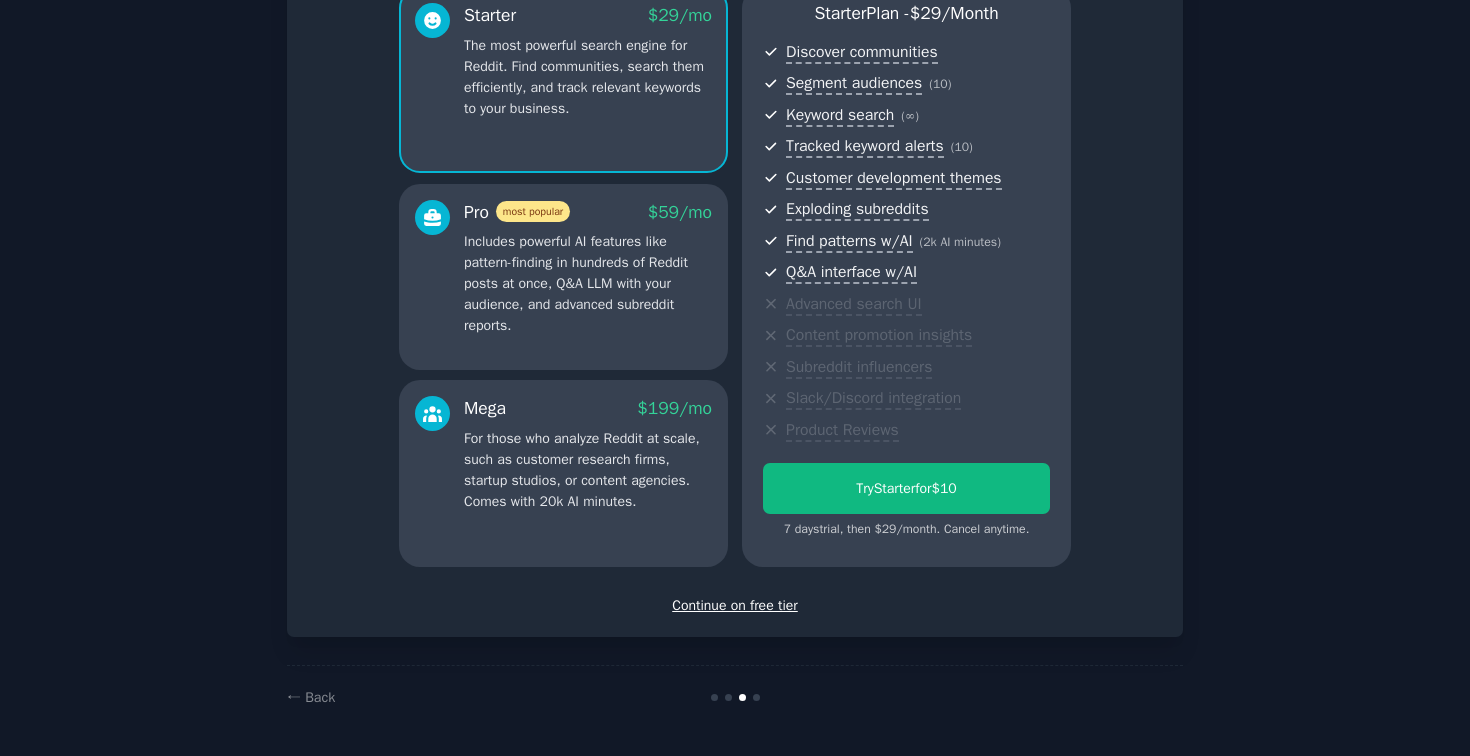 click on "Continue on free tier" at bounding box center [735, 605] 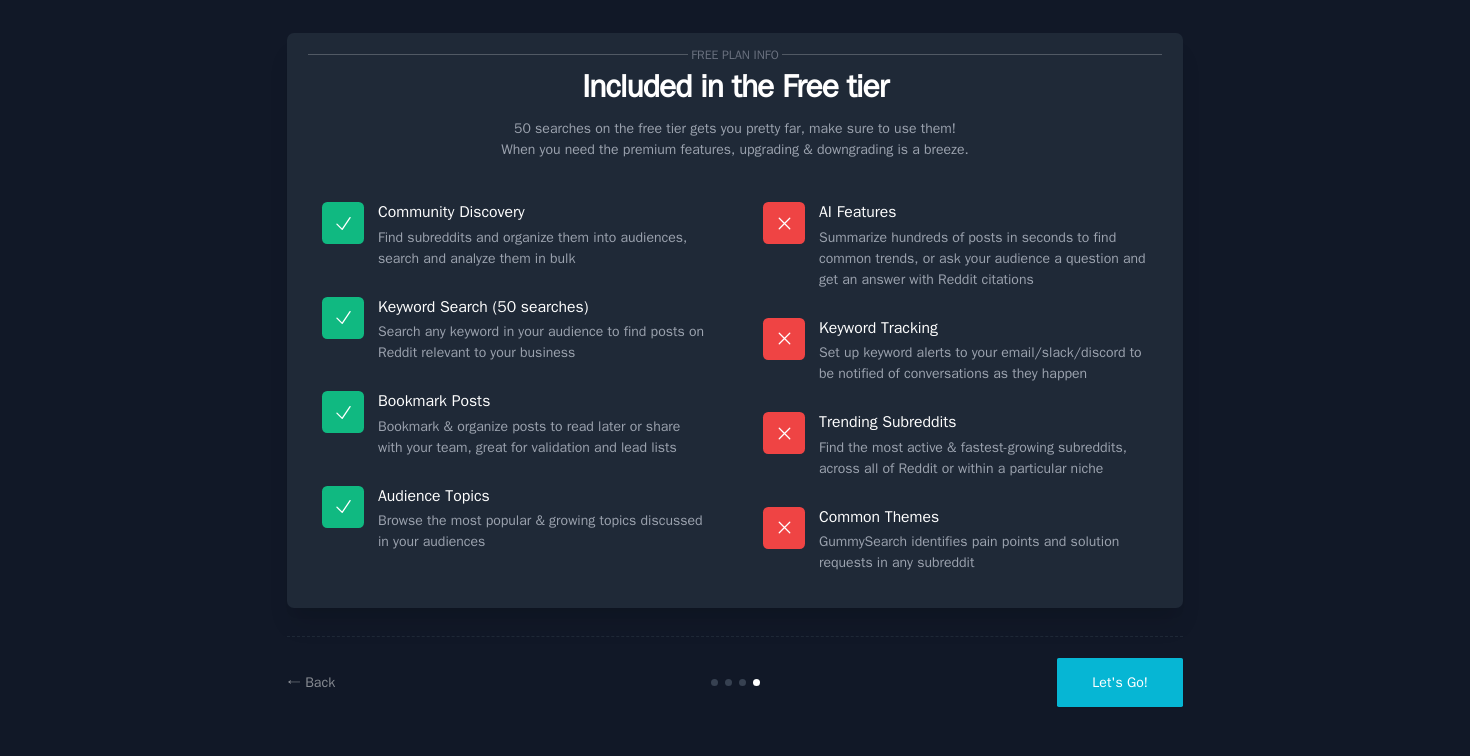 scroll, scrollTop: 23, scrollLeft: 0, axis: vertical 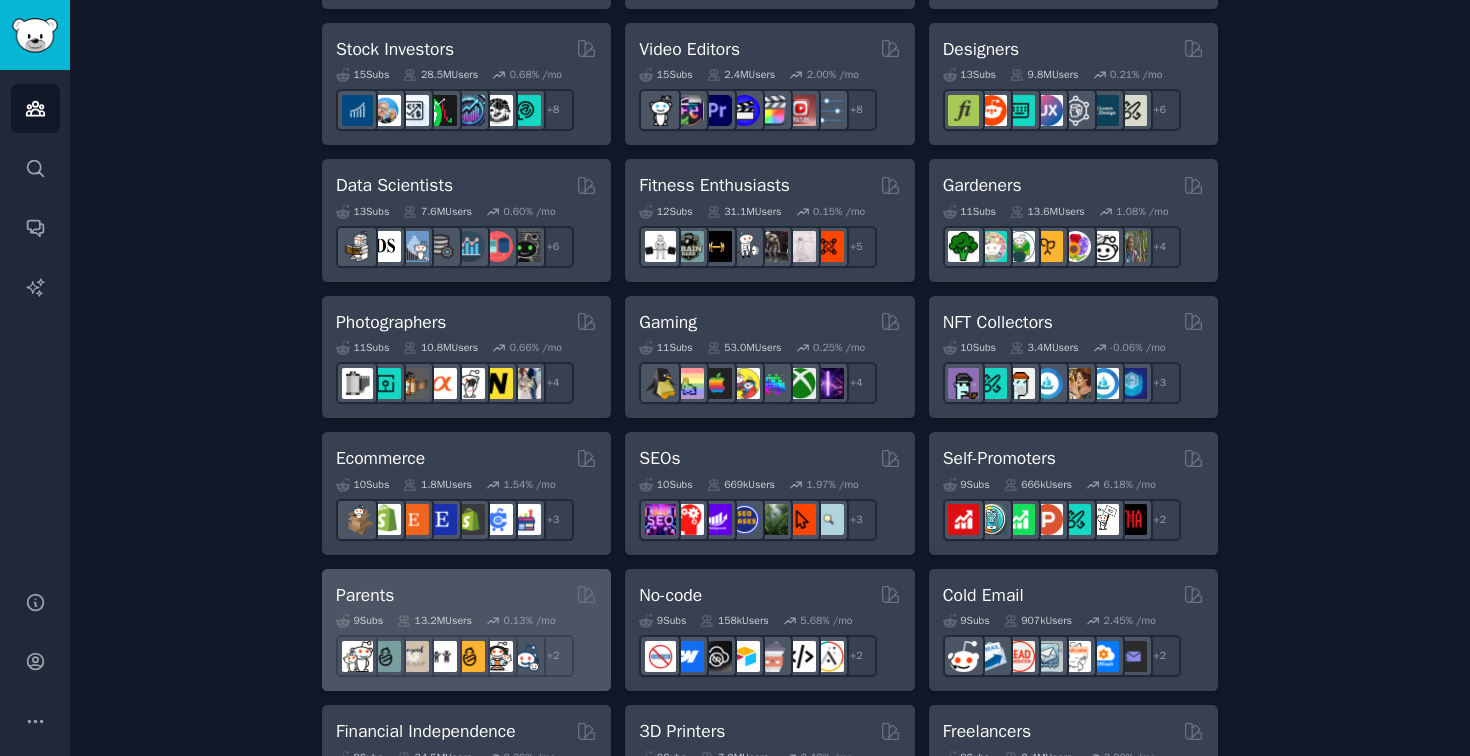 click on "Parents" at bounding box center [365, 595] 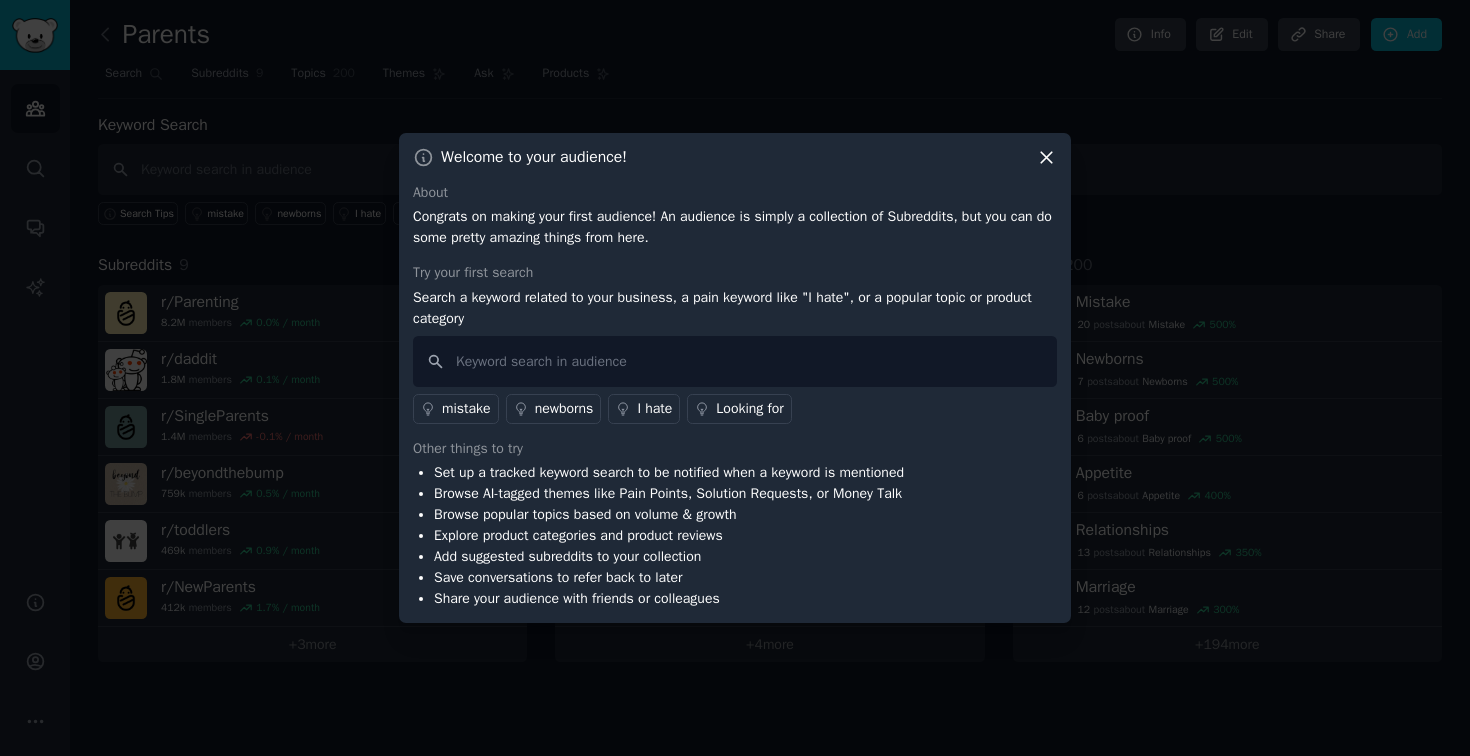 click on "mistake" at bounding box center [466, 408] 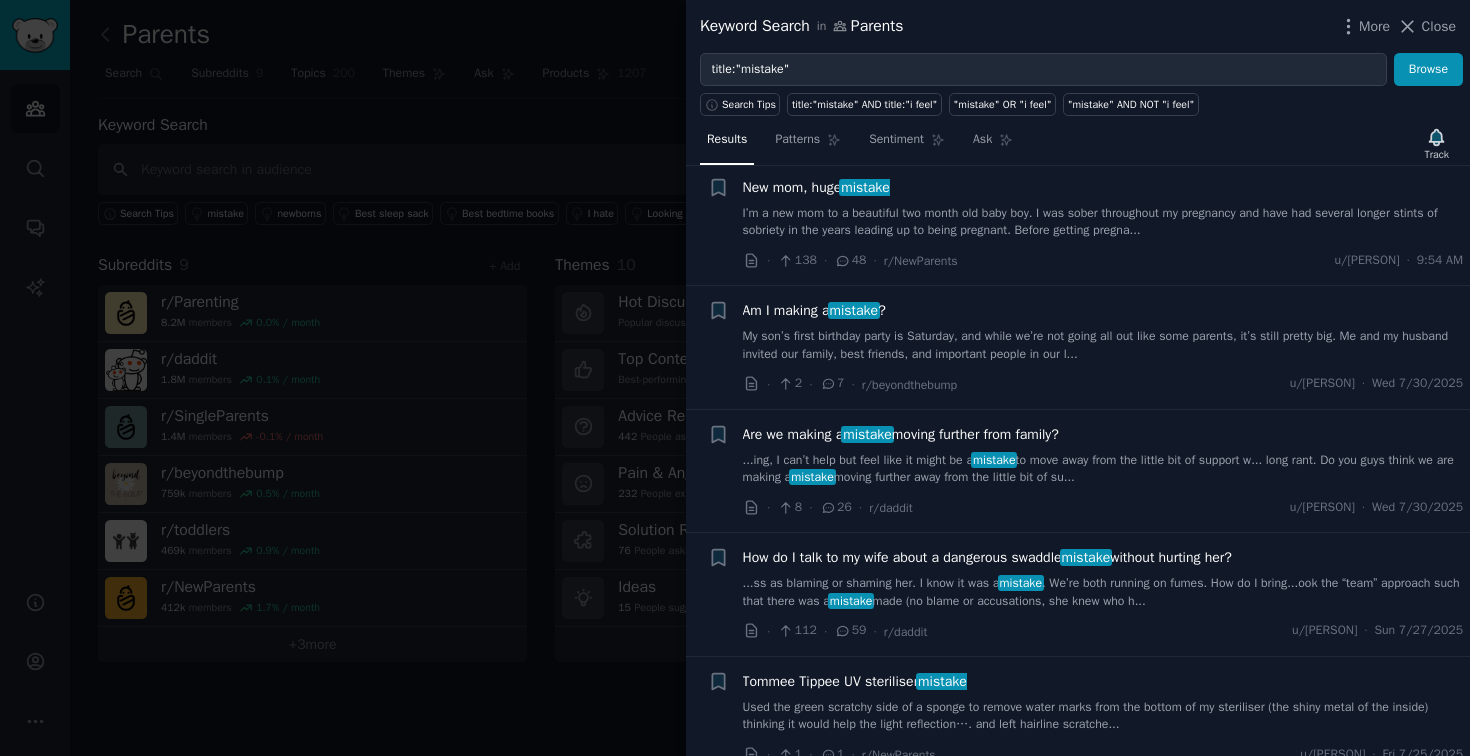 scroll, scrollTop: 38, scrollLeft: 0, axis: vertical 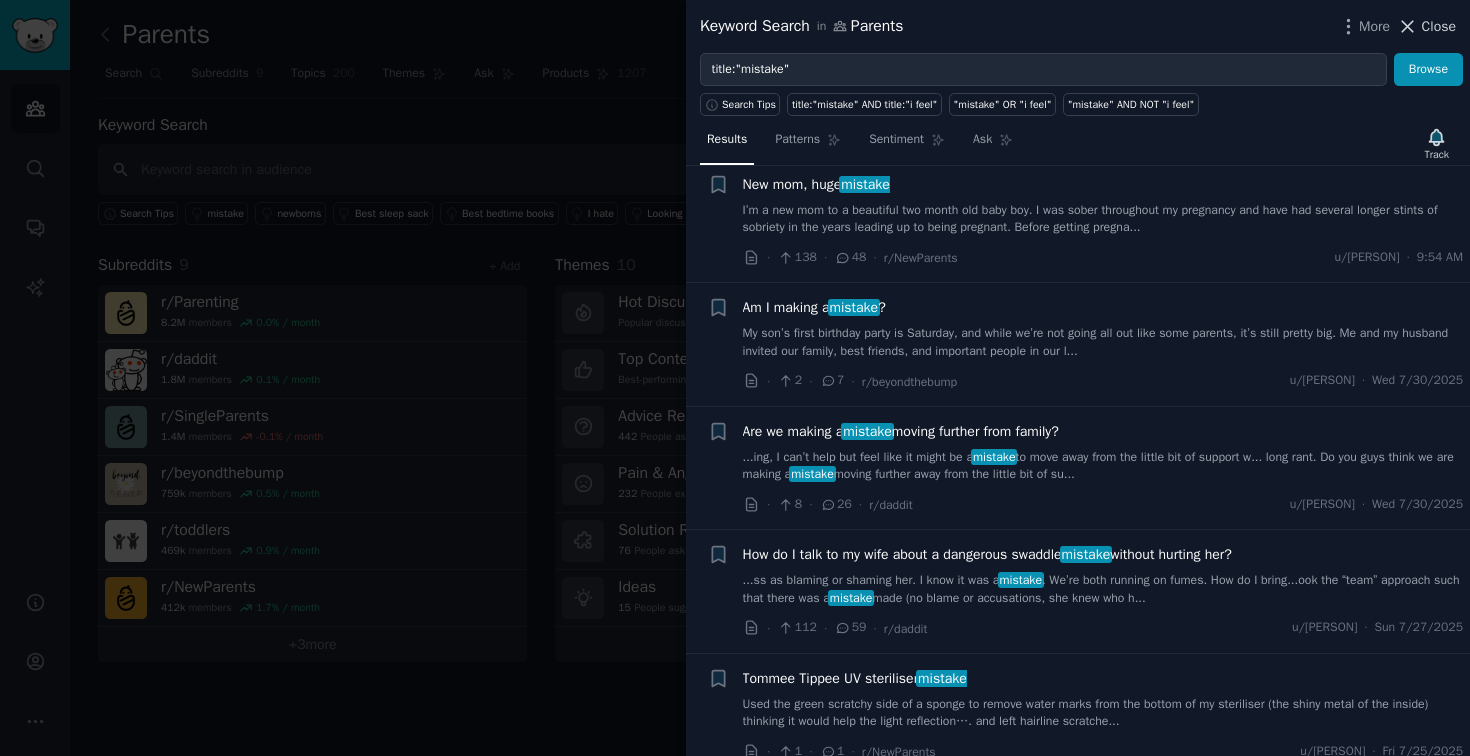 click on "Close" at bounding box center [1439, 26] 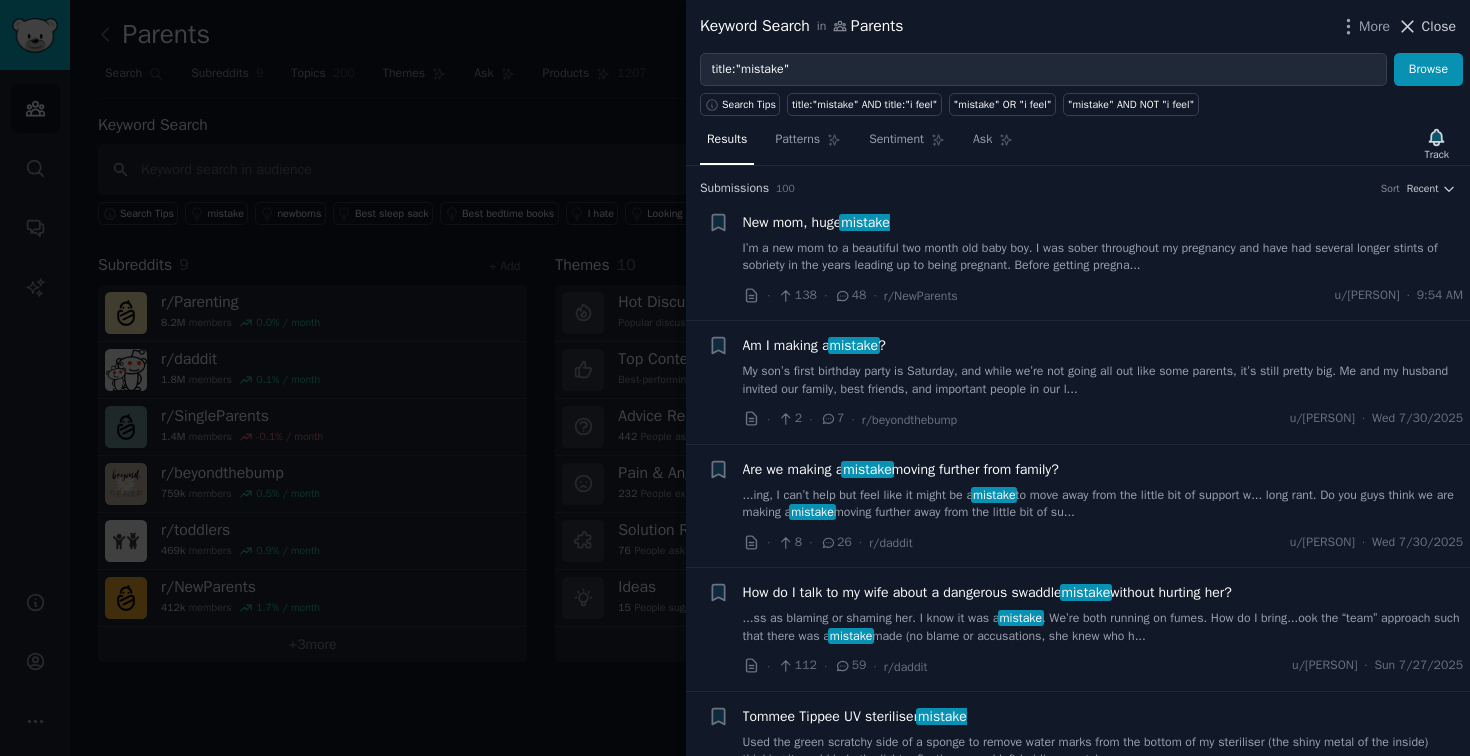 click on "Close" at bounding box center (1439, 26) 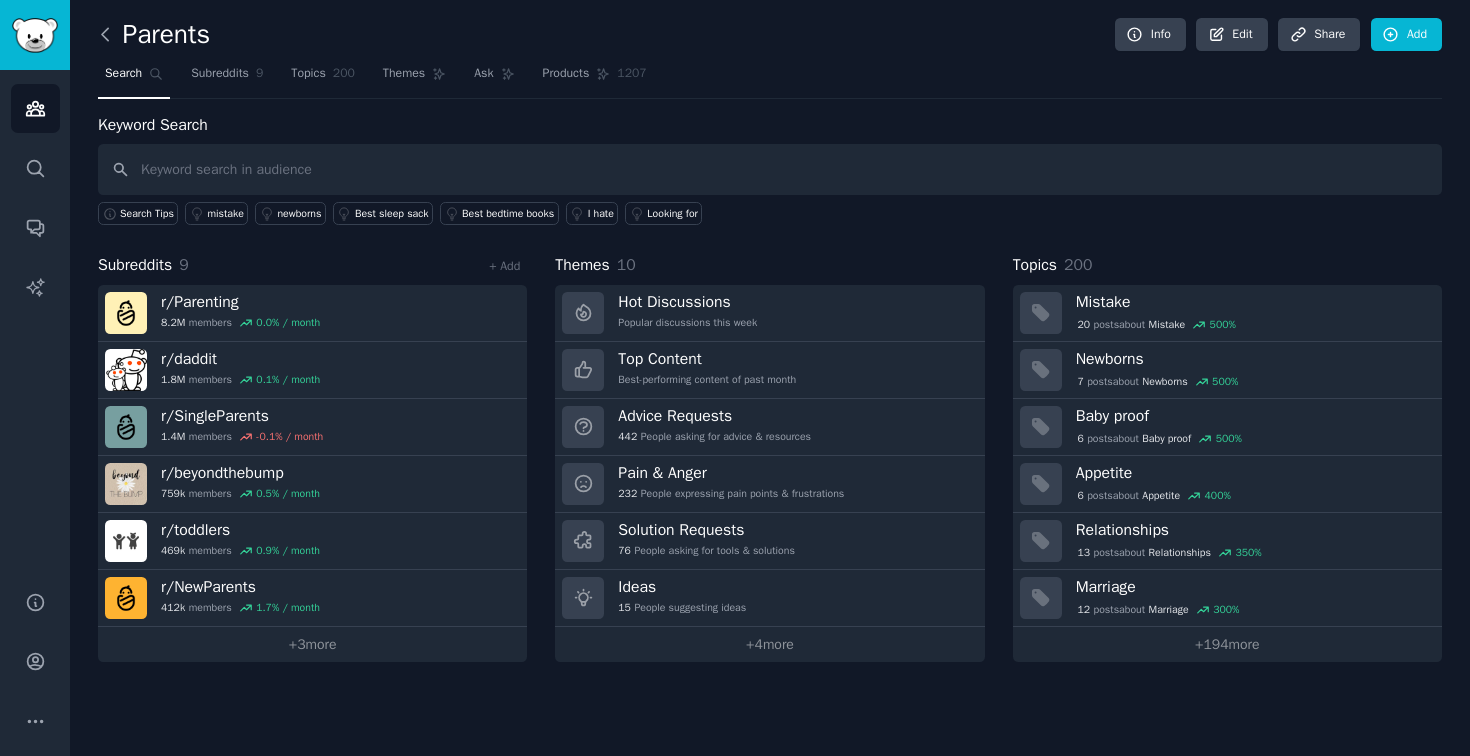 click 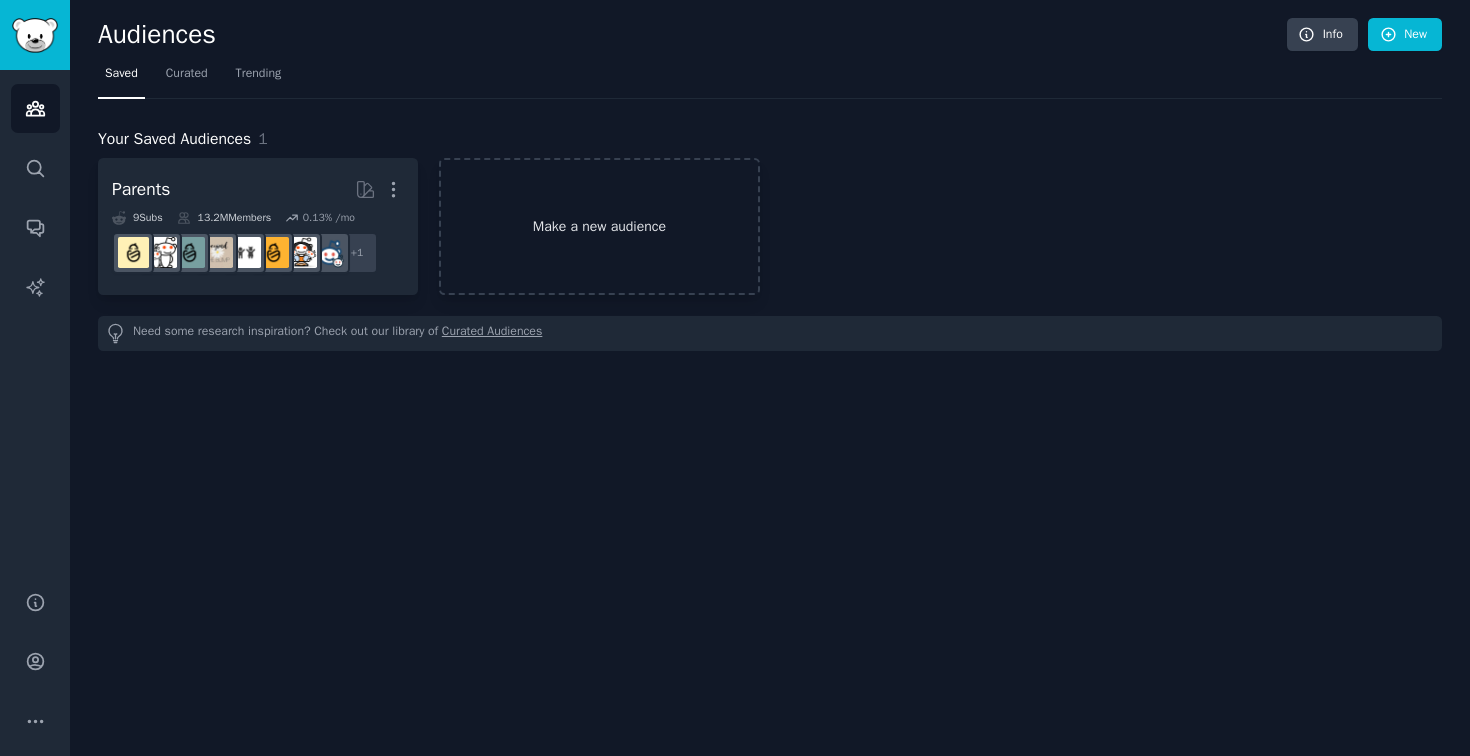 click on "Make a new audience" at bounding box center (599, 226) 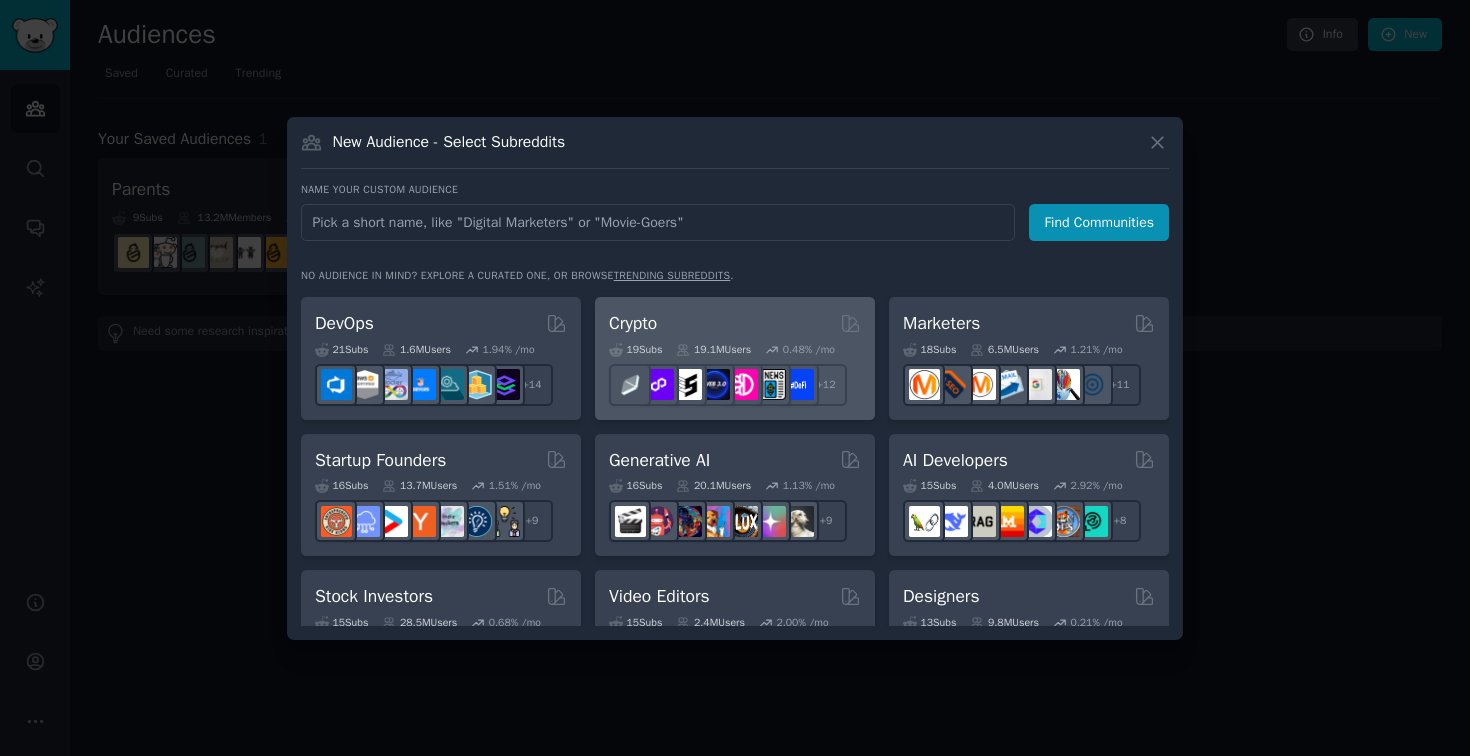 scroll, scrollTop: 134, scrollLeft: 0, axis: vertical 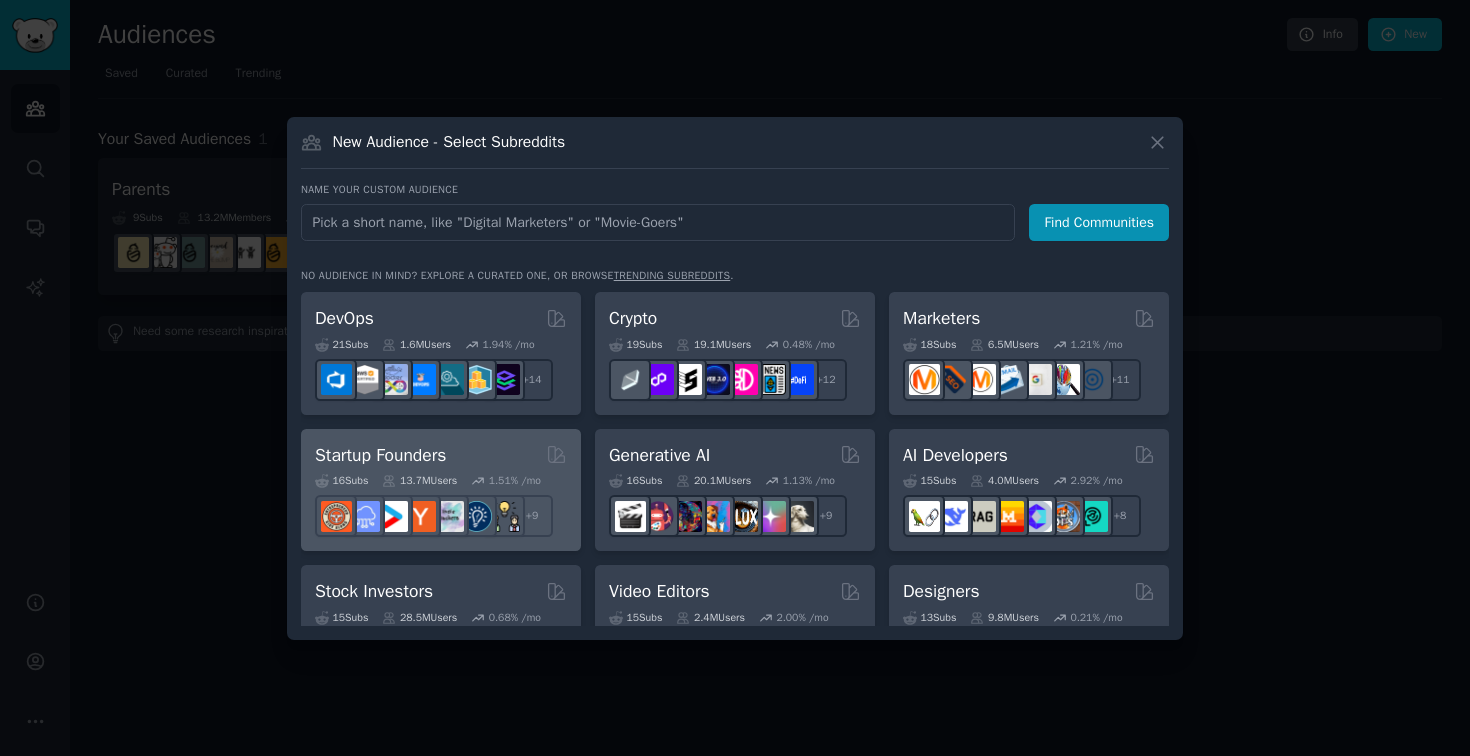 click on "Startup Founders" at bounding box center [380, 455] 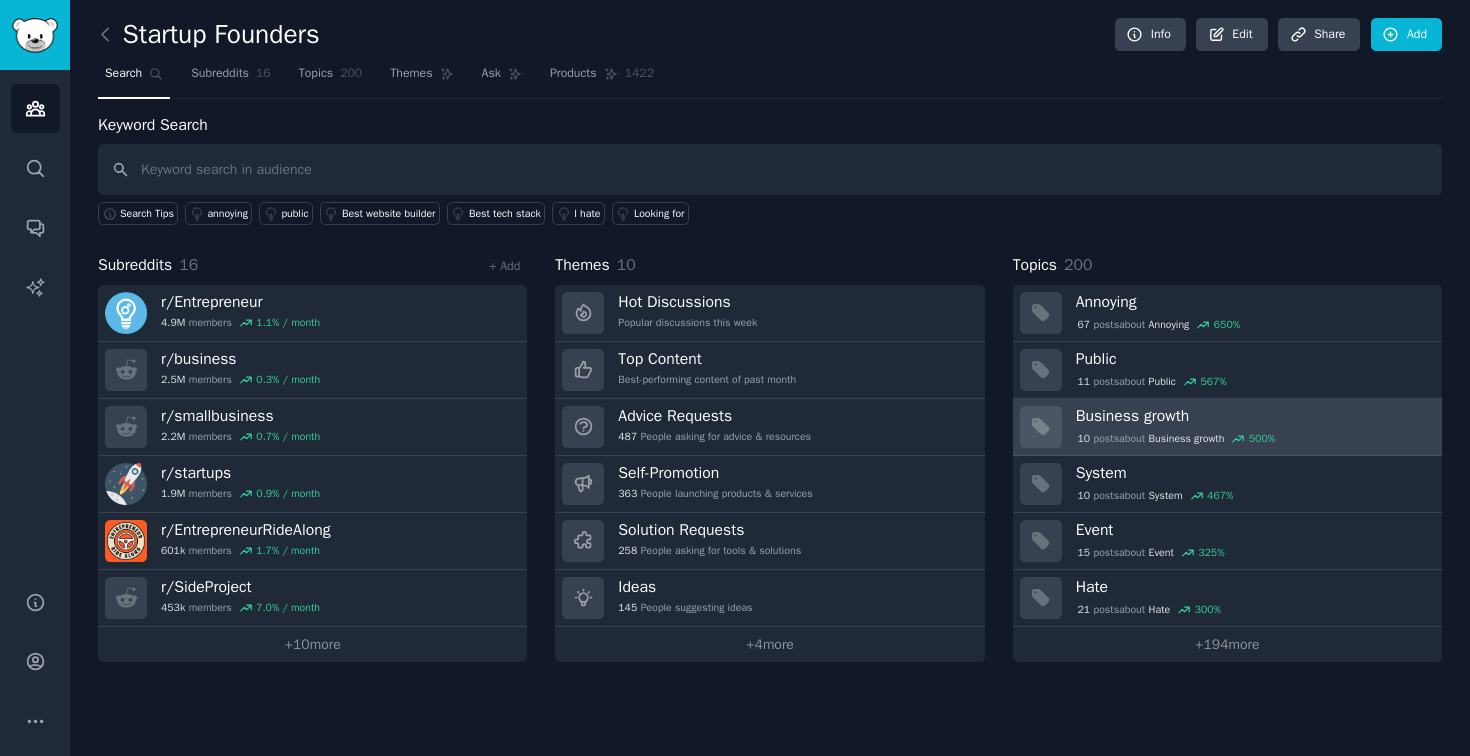 click on "Business growth" at bounding box center [1187, 439] 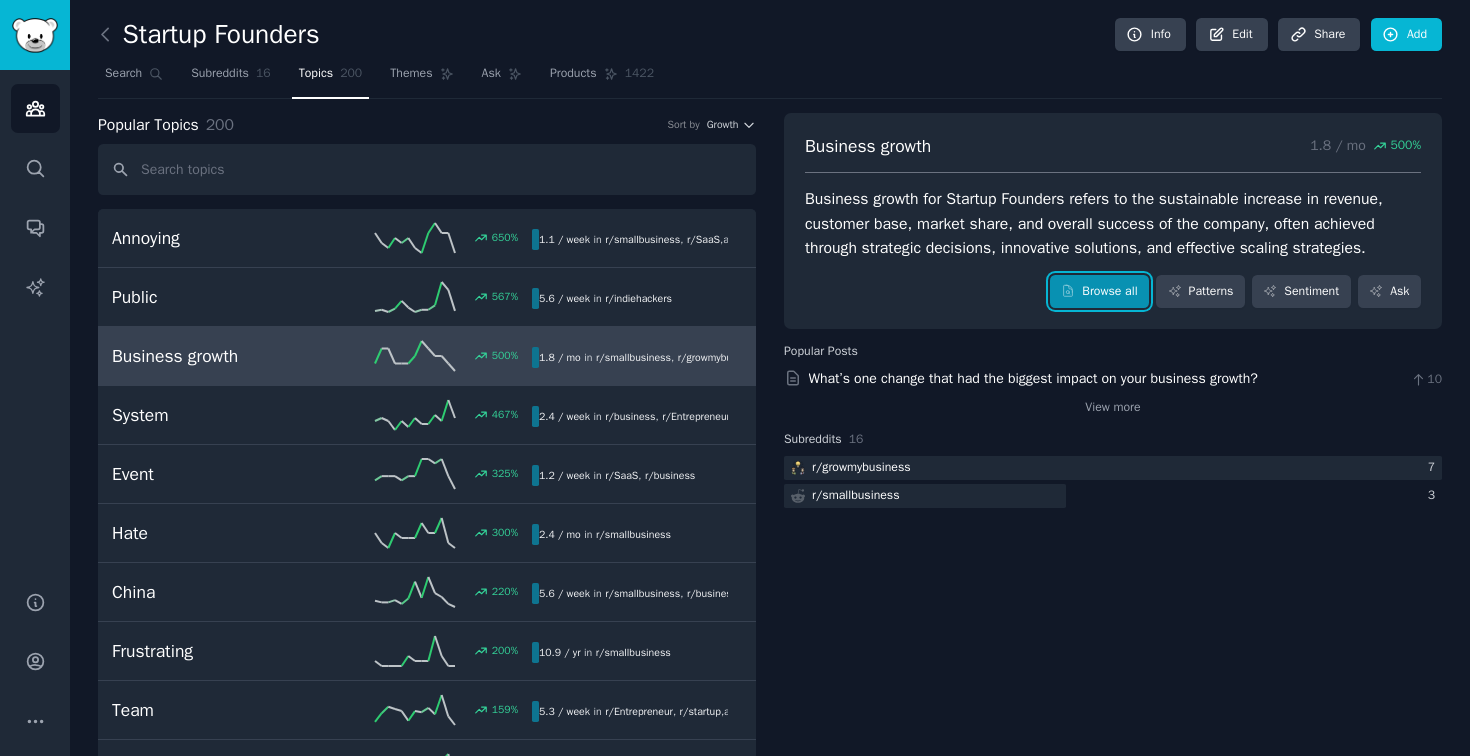 click on "Browse all" at bounding box center (1099, 292) 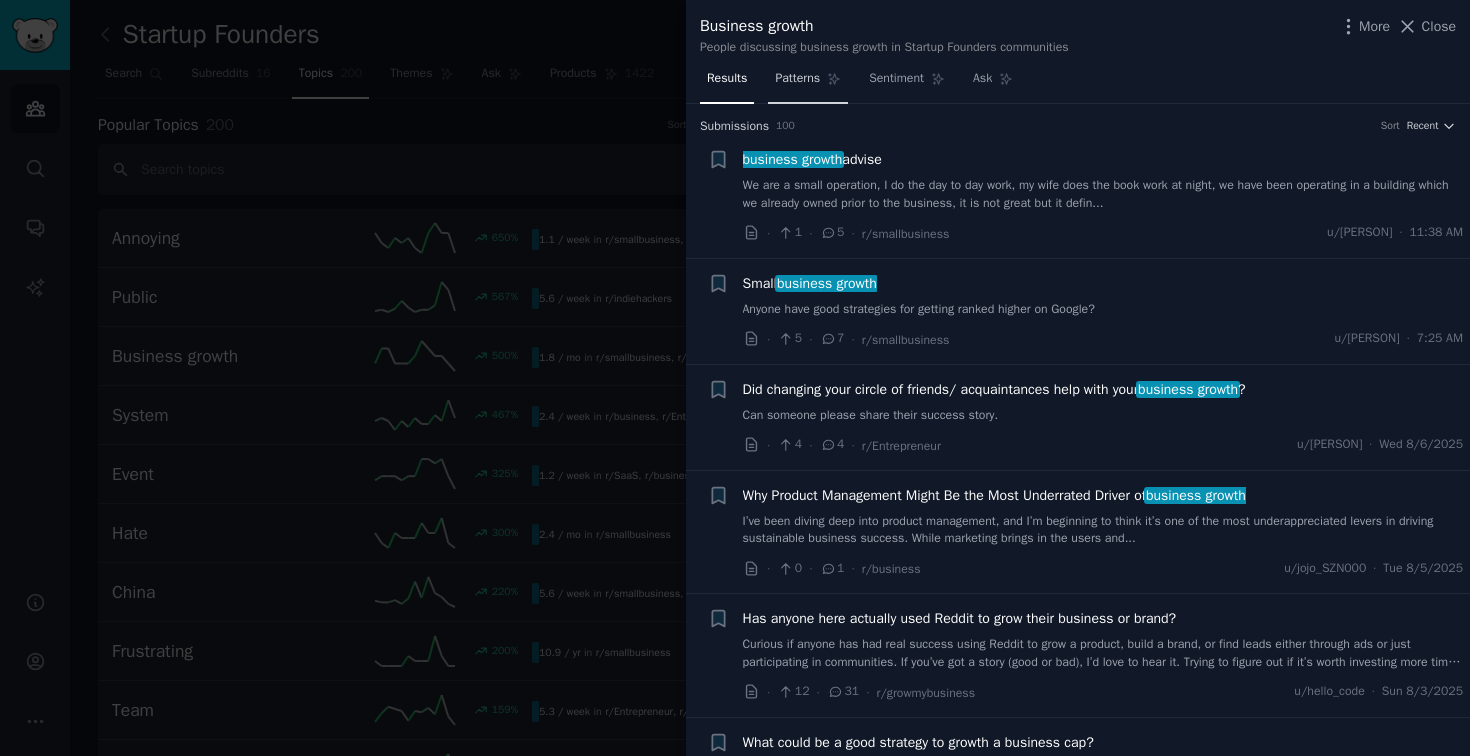 click on "Patterns" at bounding box center (797, 79) 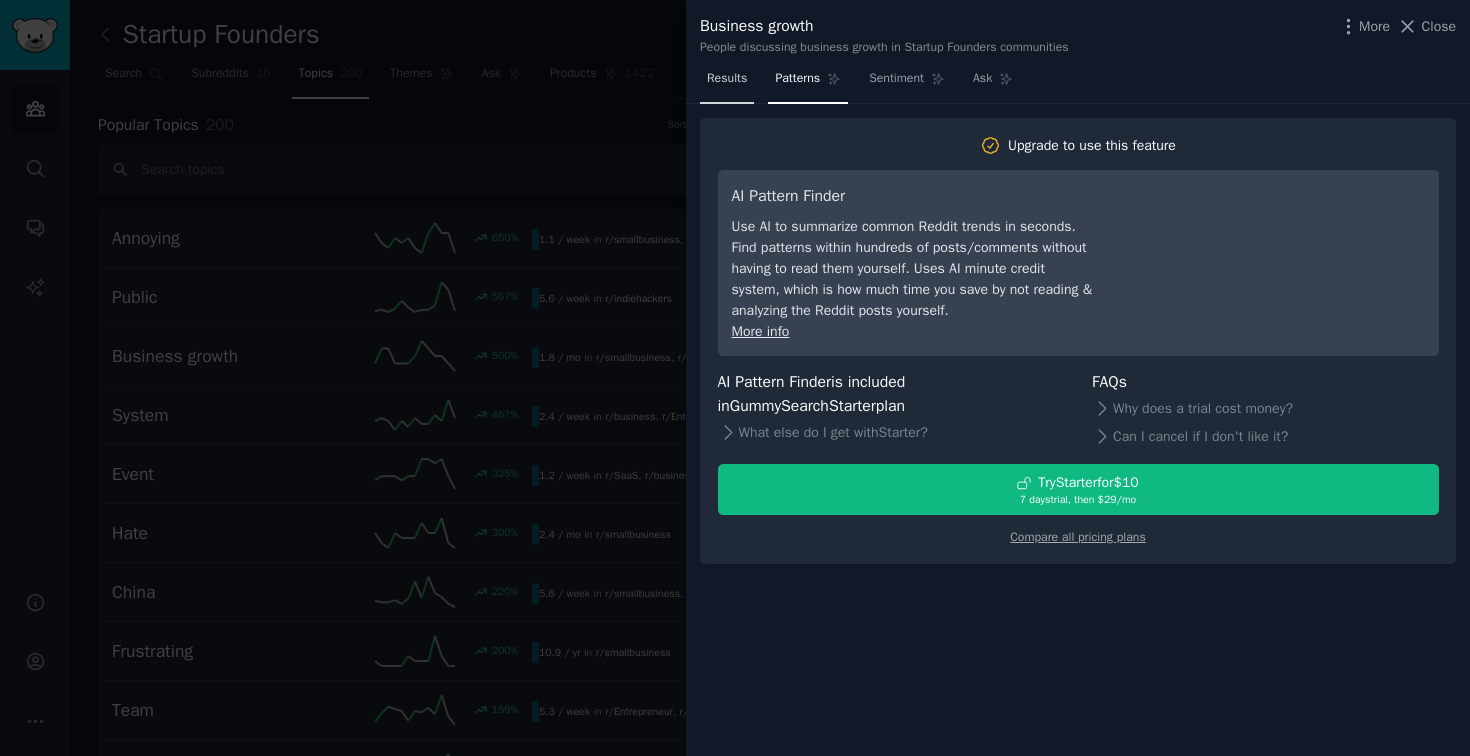 click on "Results" at bounding box center [727, 83] 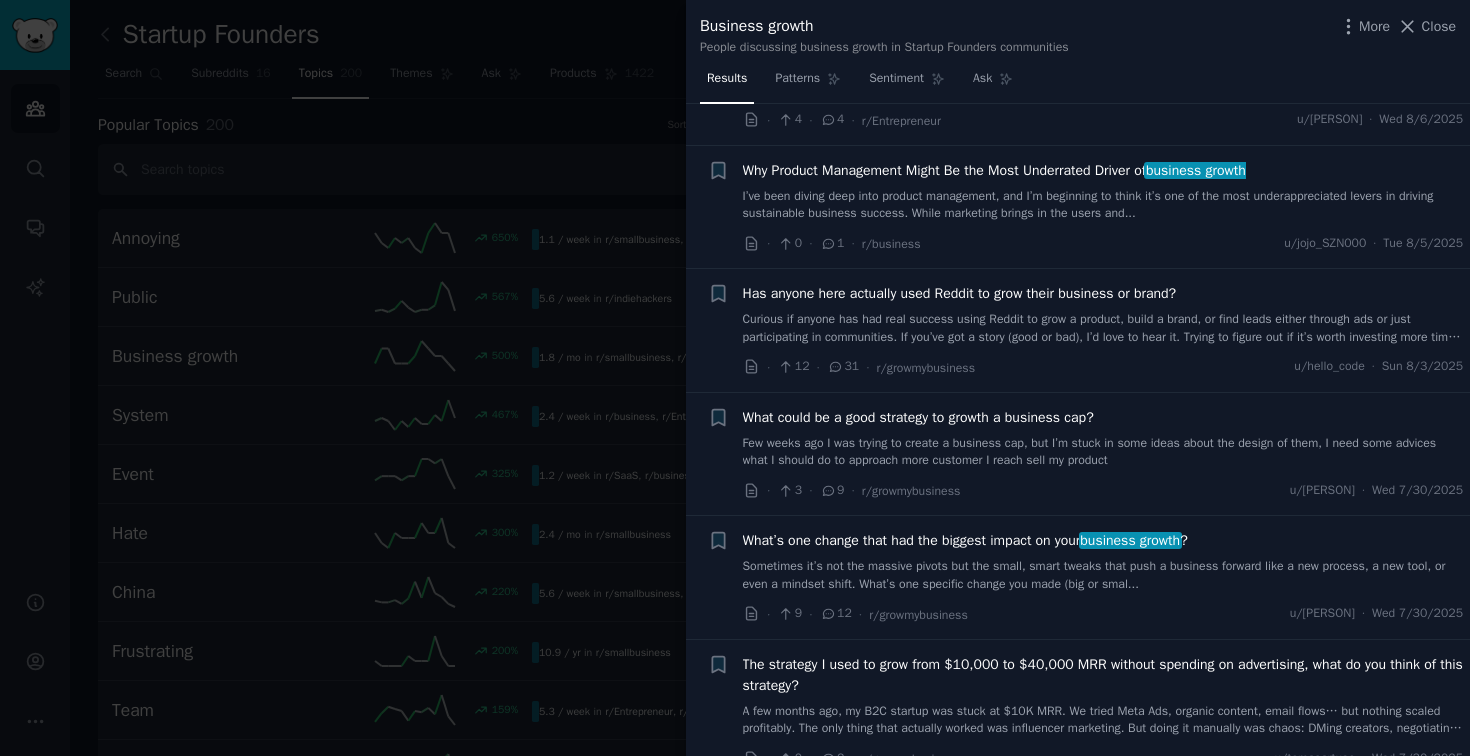scroll, scrollTop: 0, scrollLeft: 0, axis: both 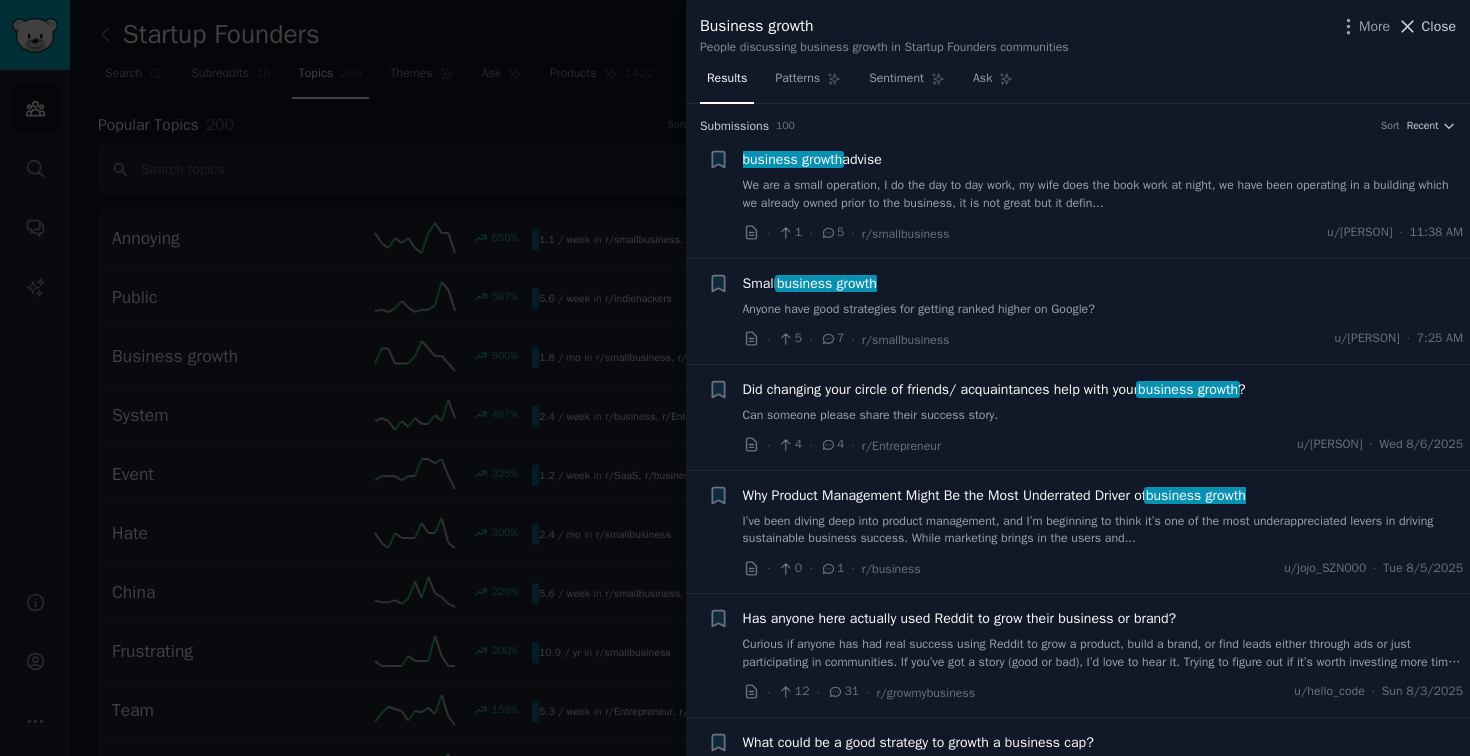click on "Close" at bounding box center [1439, 26] 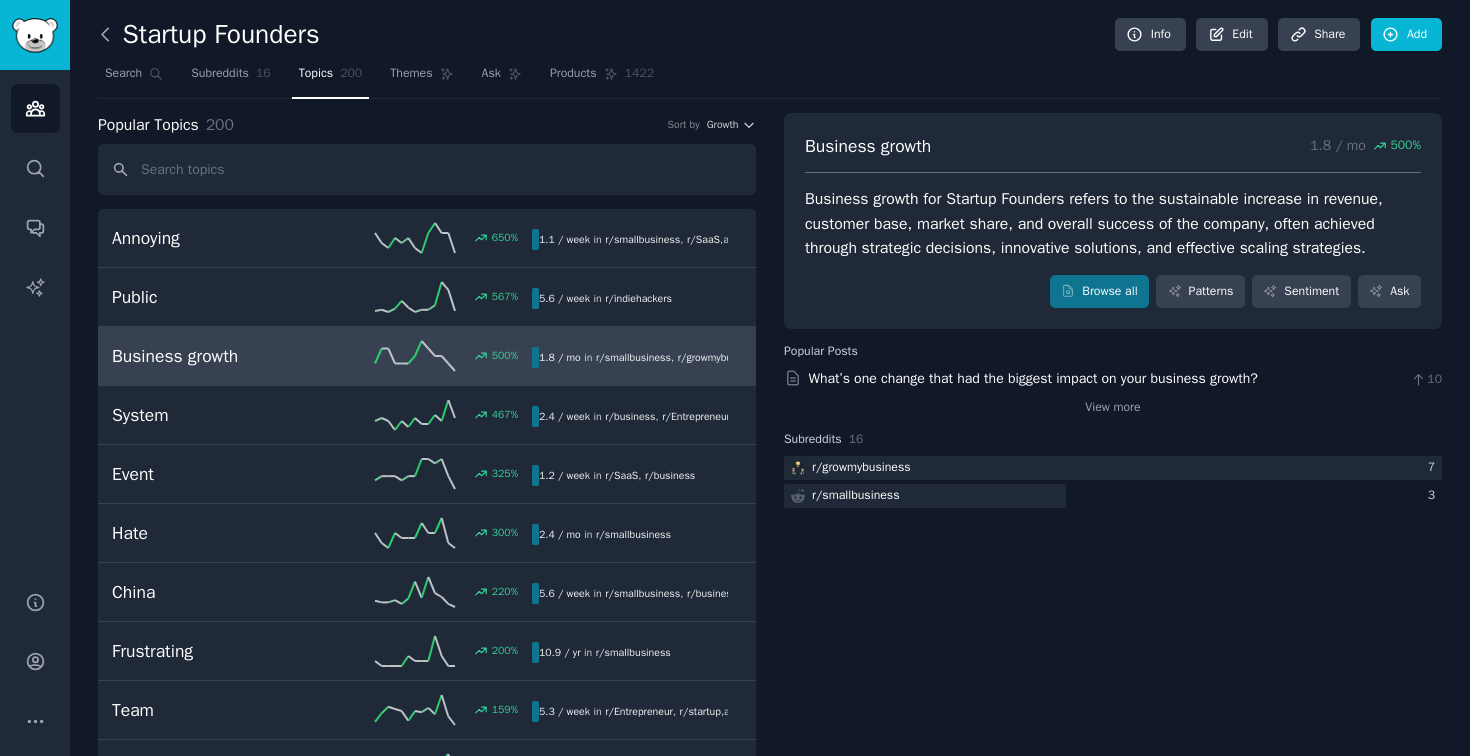 click 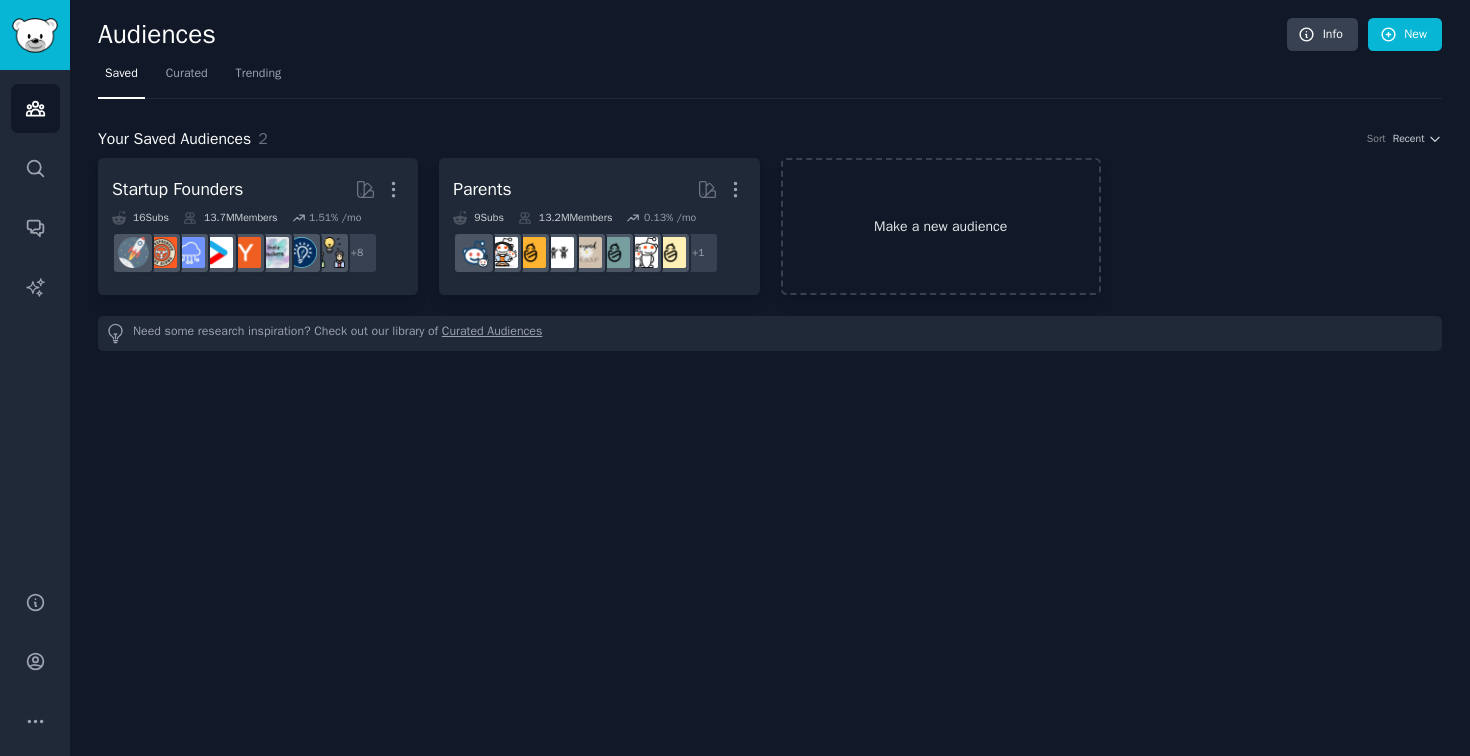click on "Make a new audience" at bounding box center (941, 226) 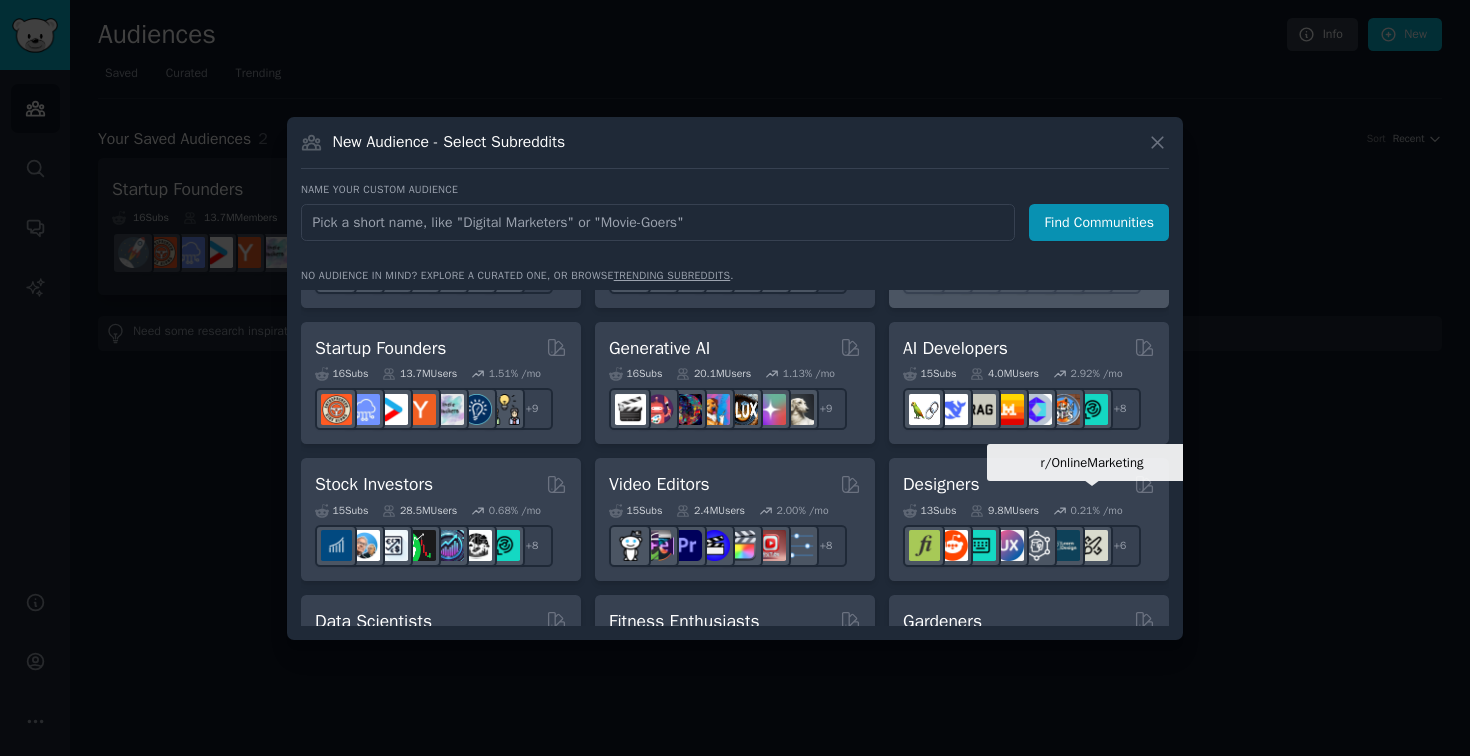 scroll, scrollTop: 249, scrollLeft: 0, axis: vertical 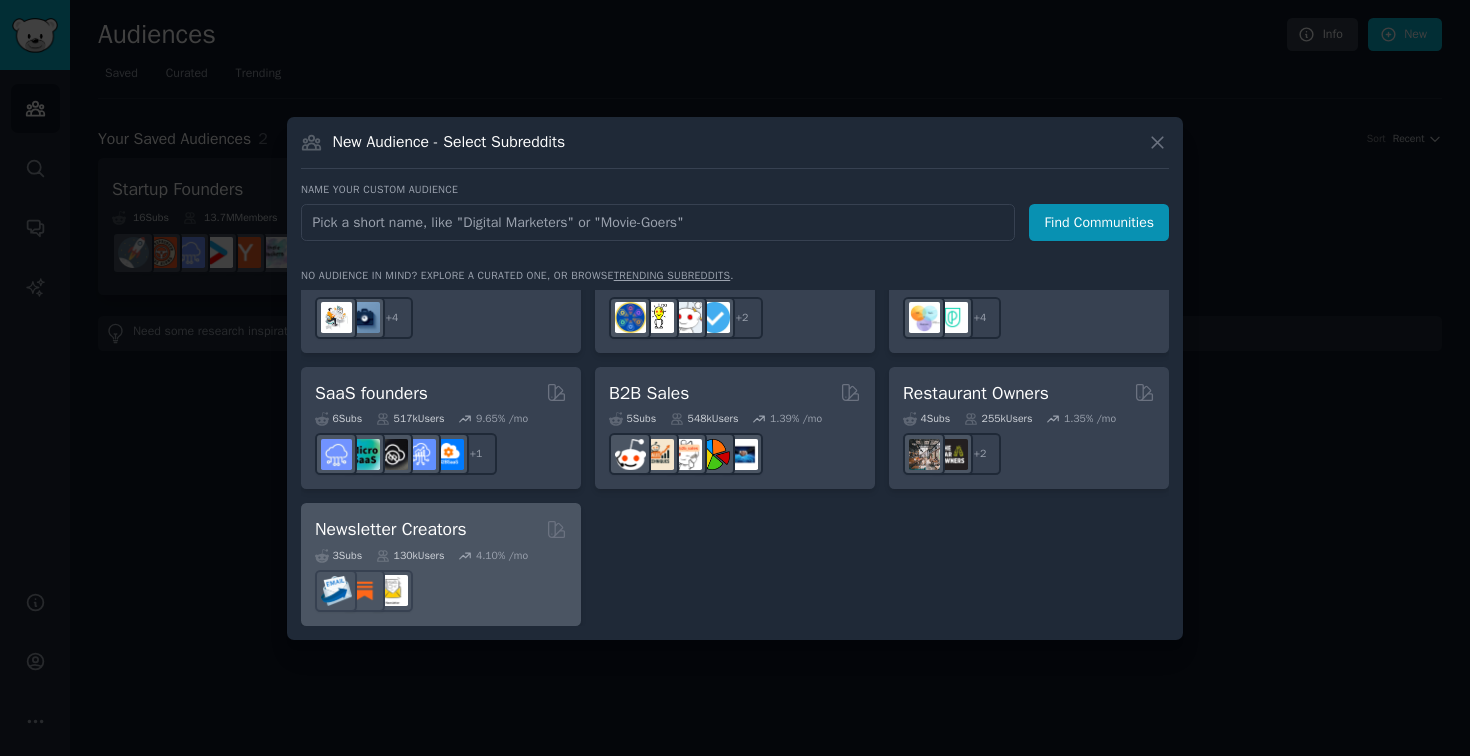 click on "Newsletter Creators" at bounding box center (391, 529) 